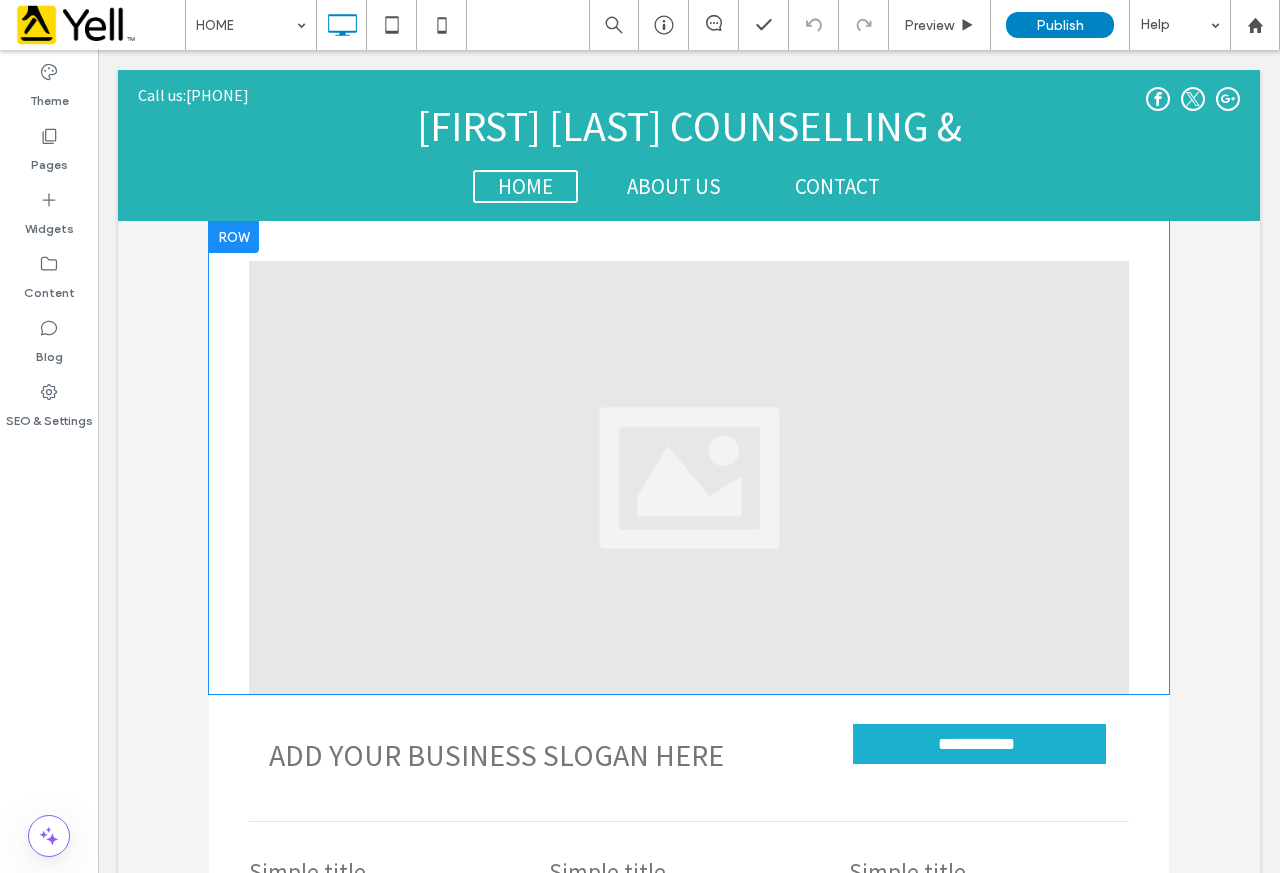 scroll, scrollTop: 0, scrollLeft: 0, axis: both 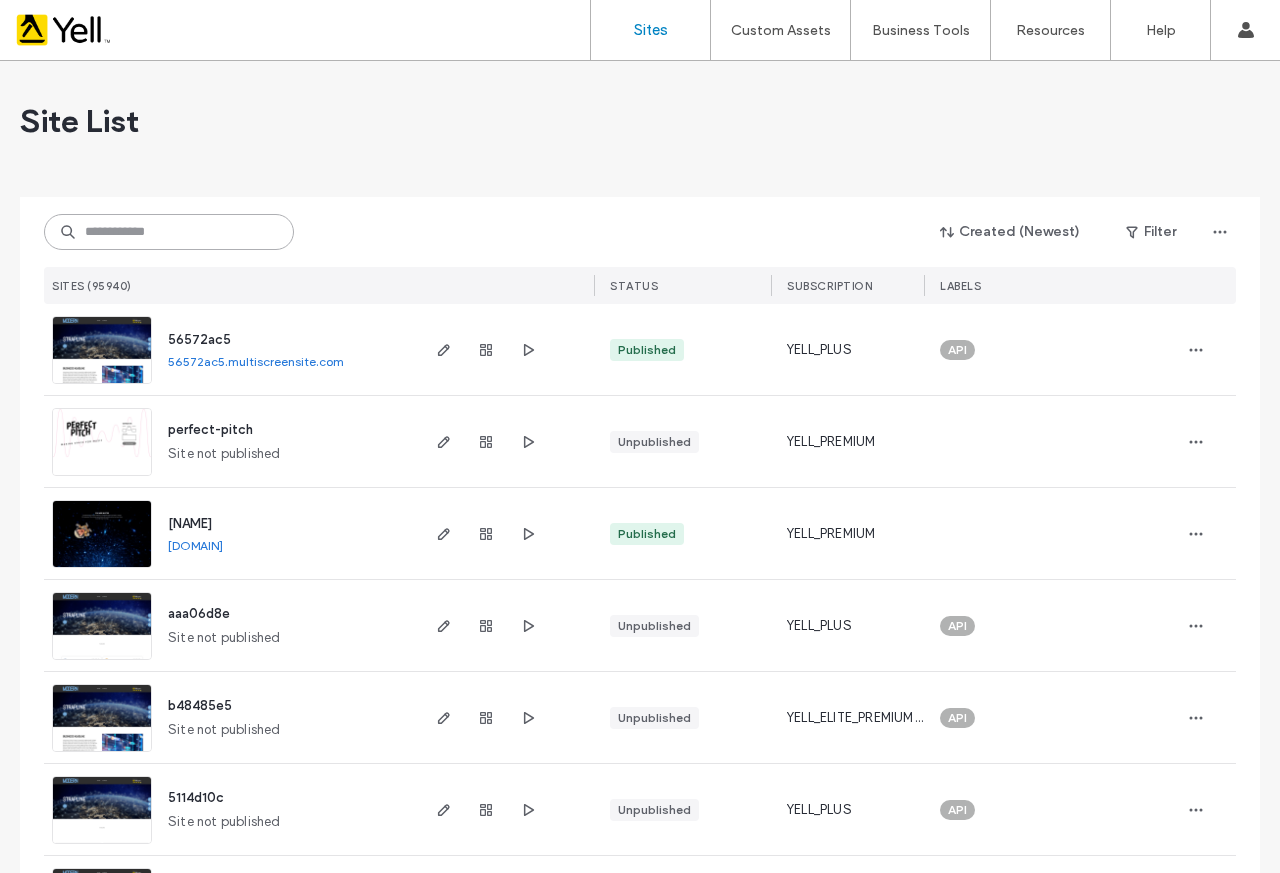 click at bounding box center (169, 232) 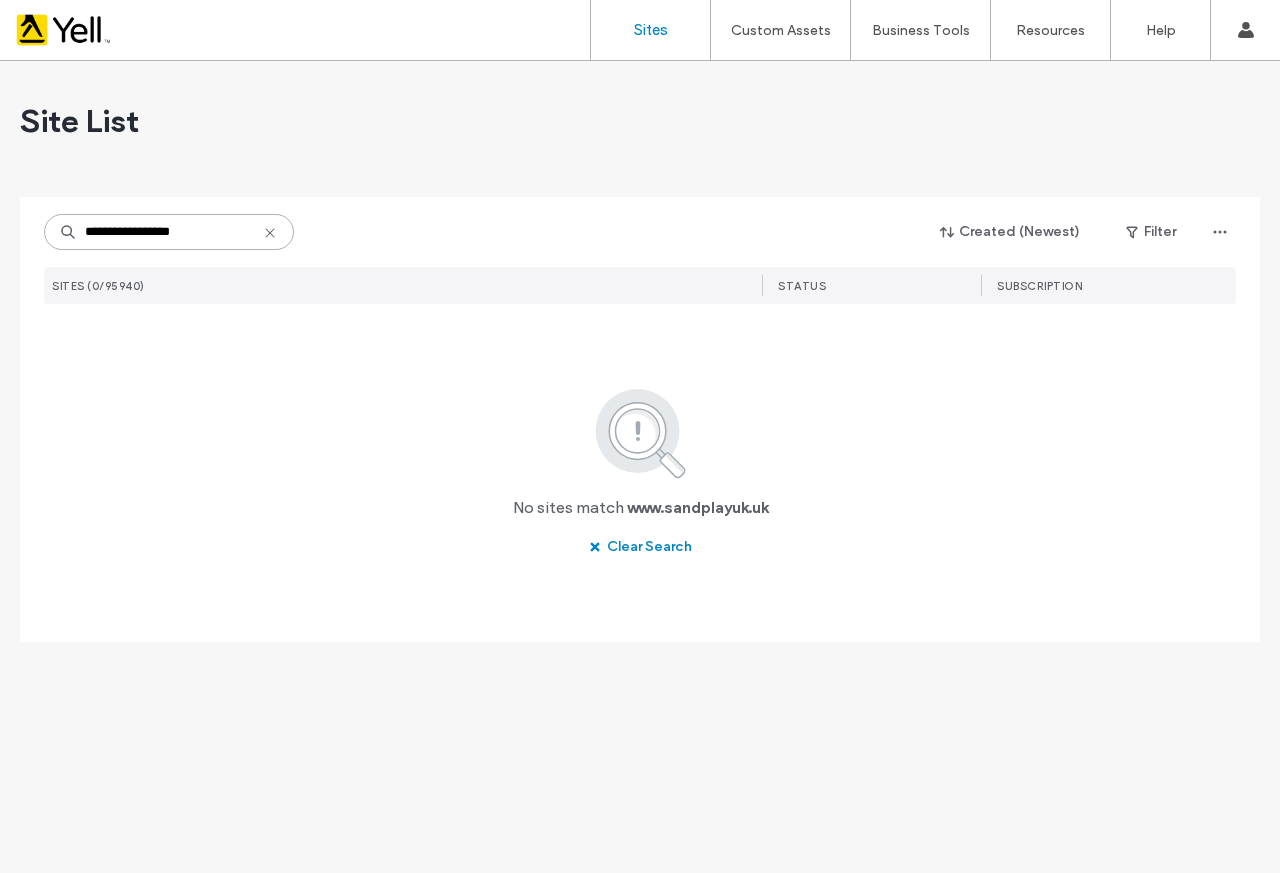 drag, startPoint x: 115, startPoint y: 230, endPoint x: 45, endPoint y: 234, distance: 70.11419 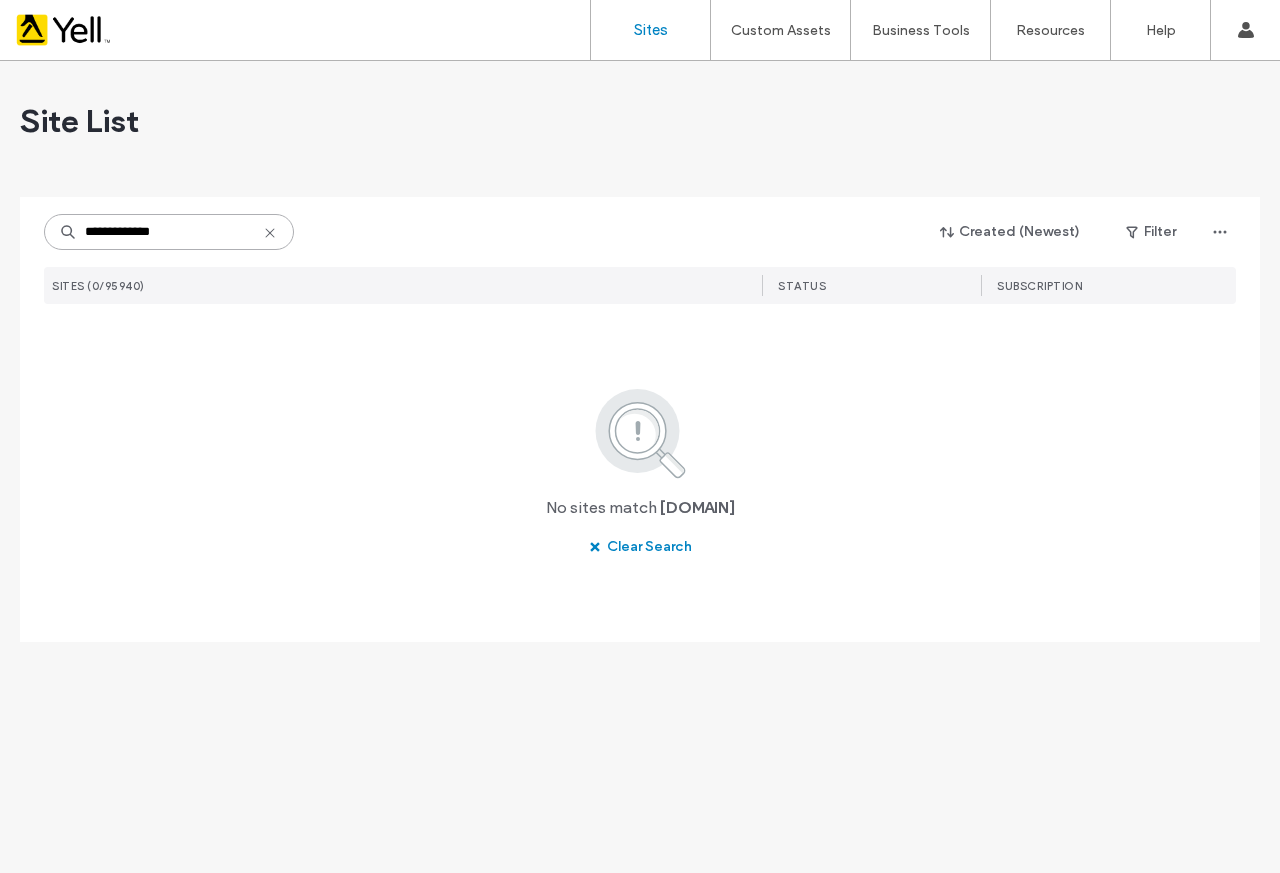 click on "**********" at bounding box center [169, 232] 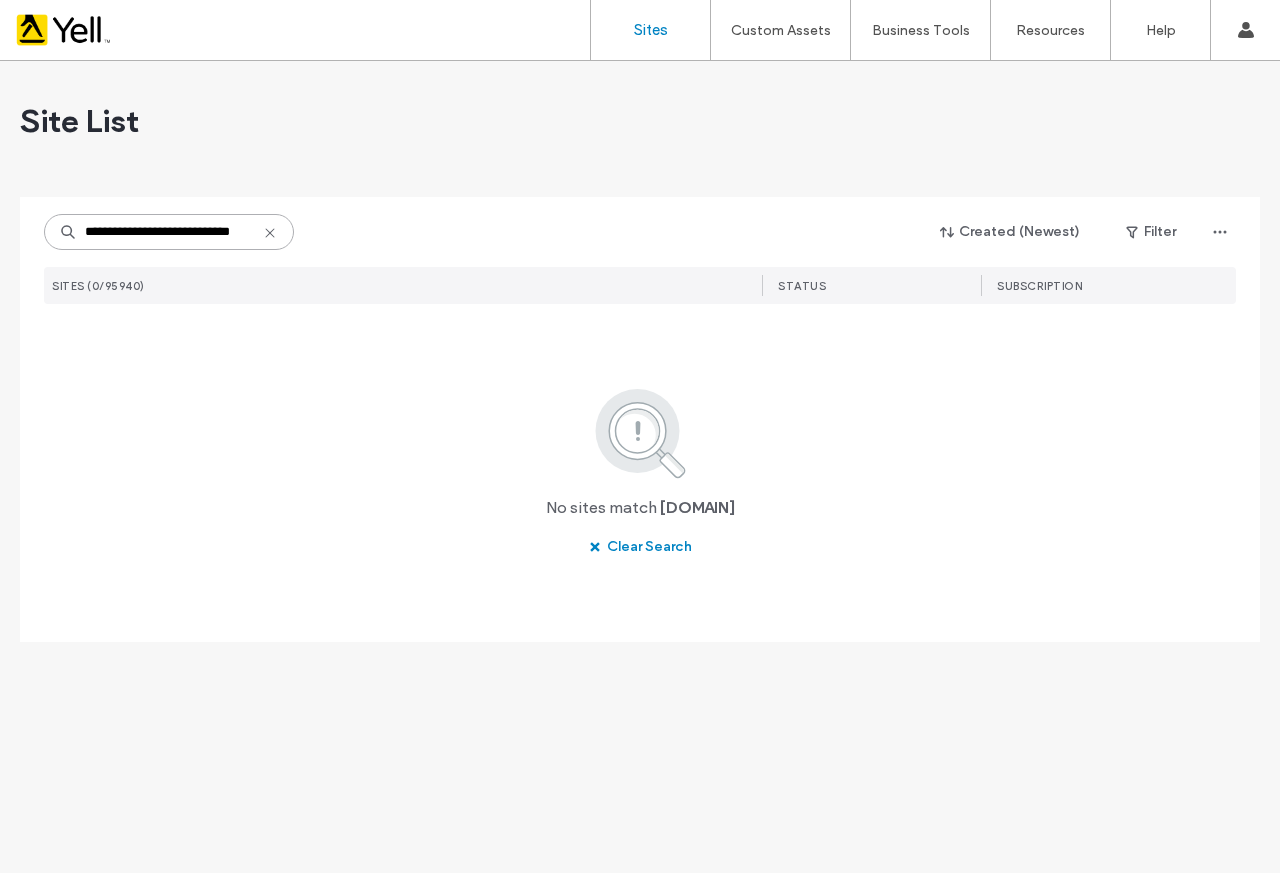 scroll, scrollTop: 0, scrollLeft: 24, axis: horizontal 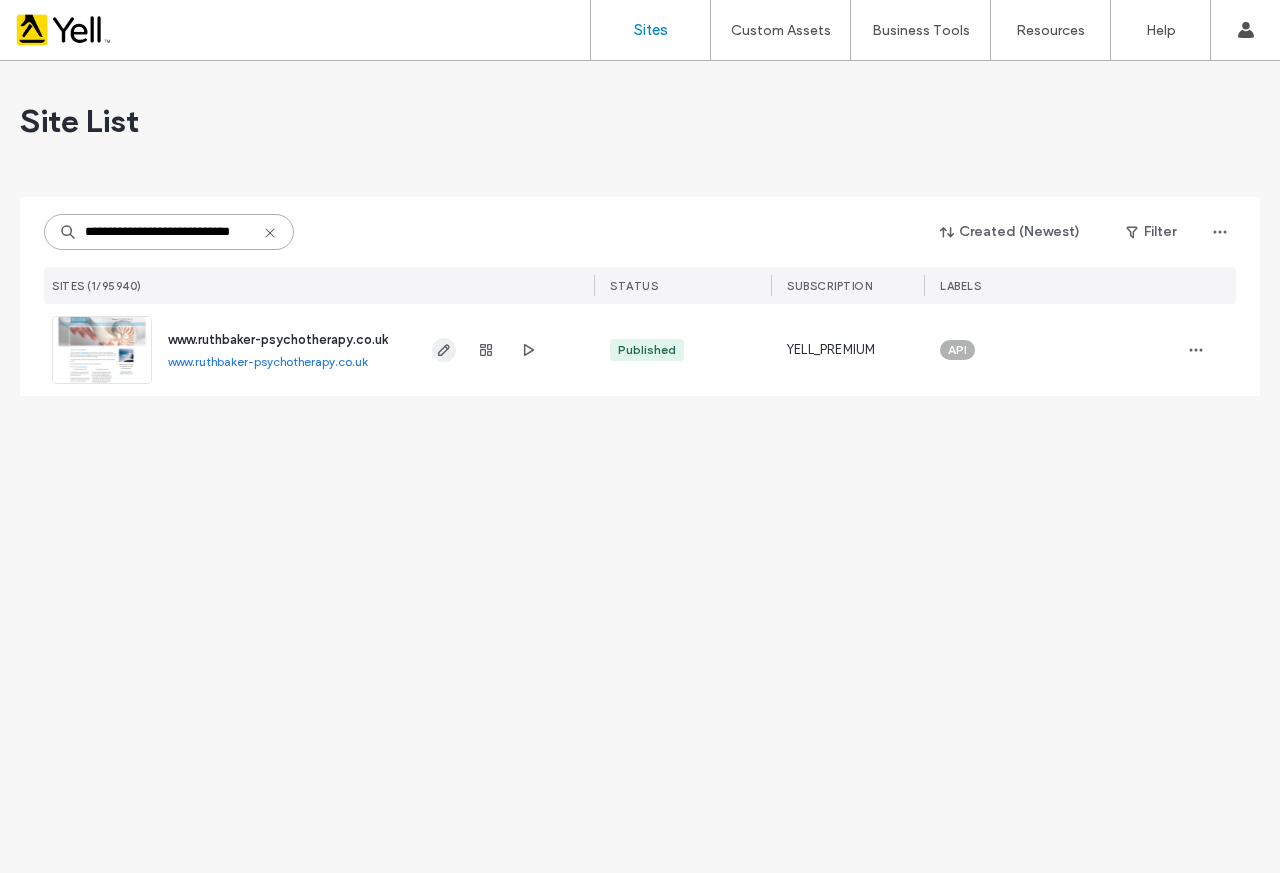 type on "**********" 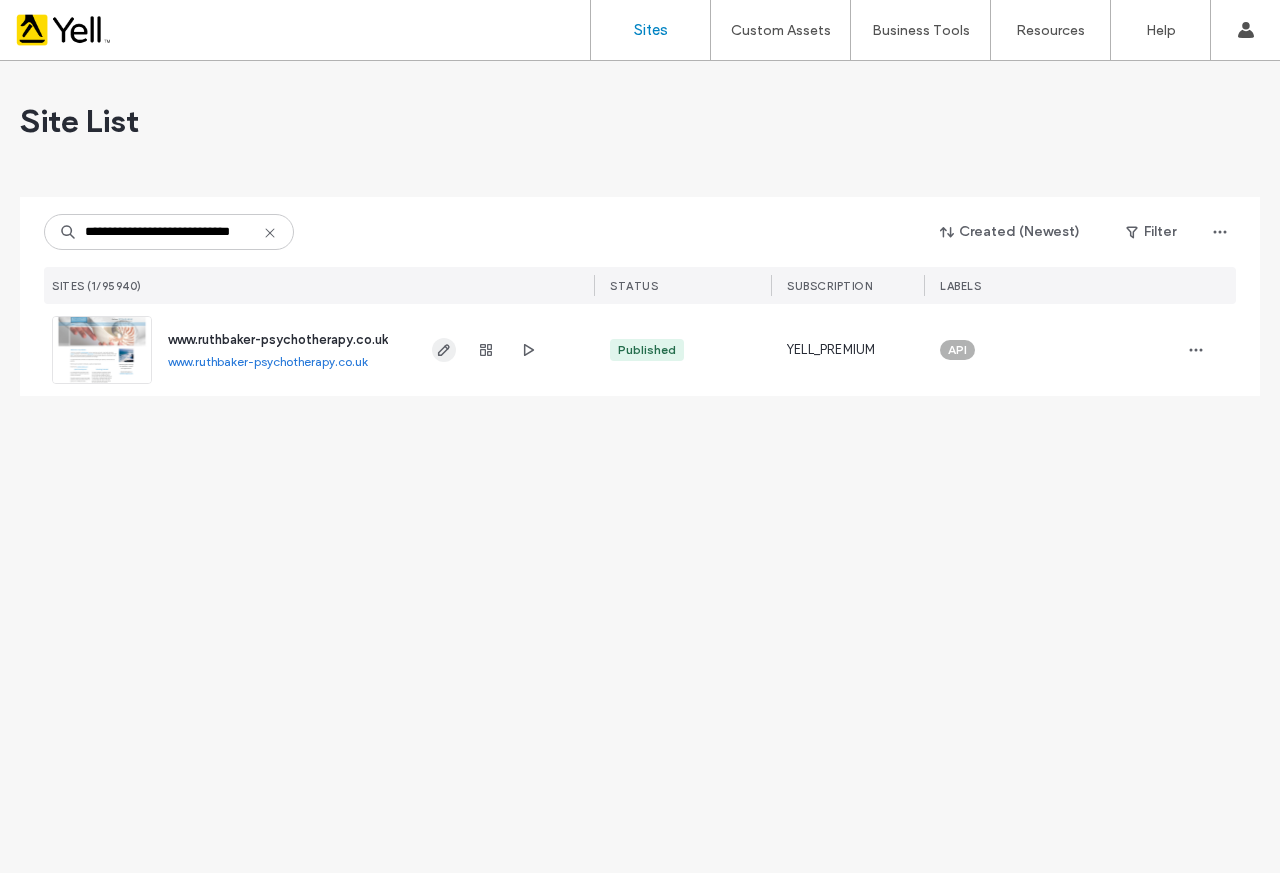 click 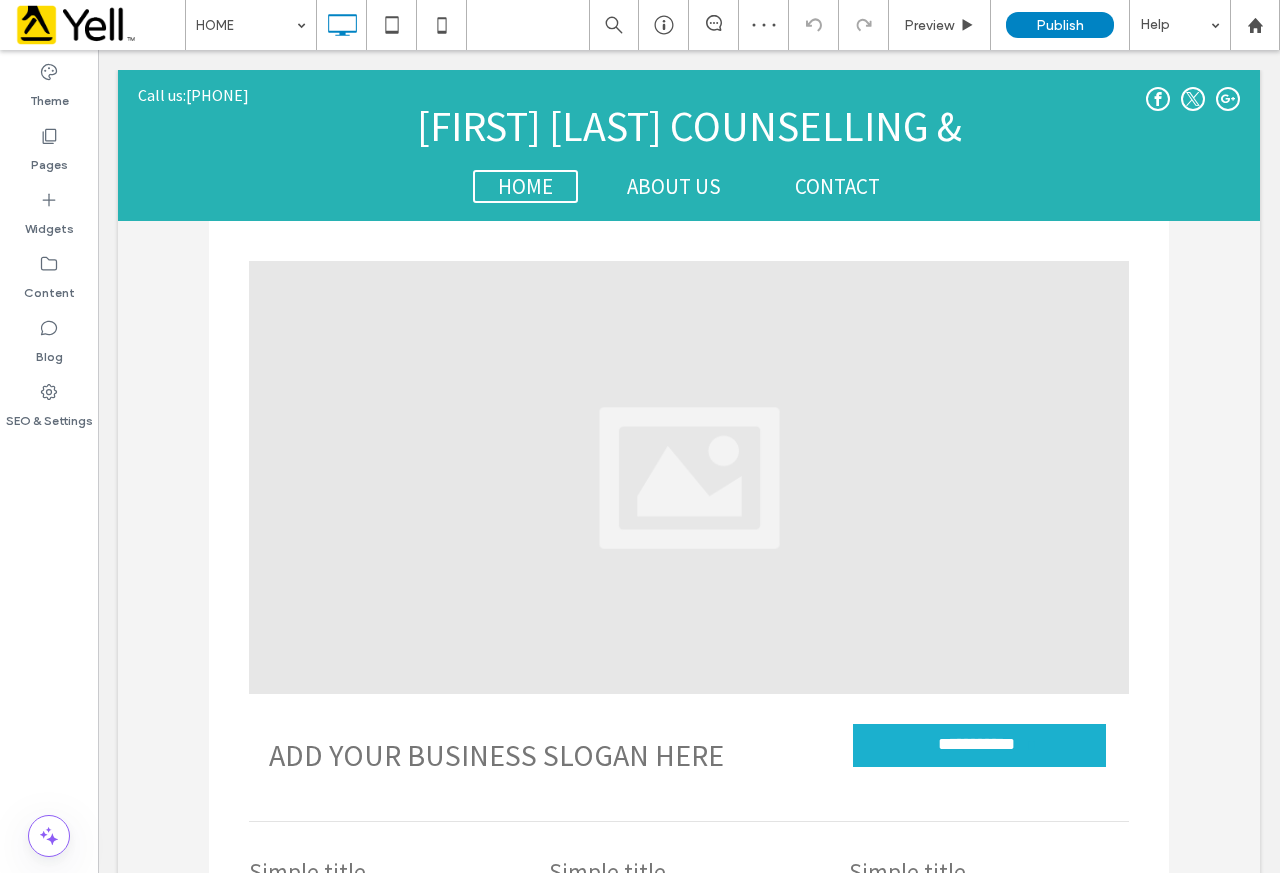 scroll, scrollTop: 0, scrollLeft: 0, axis: both 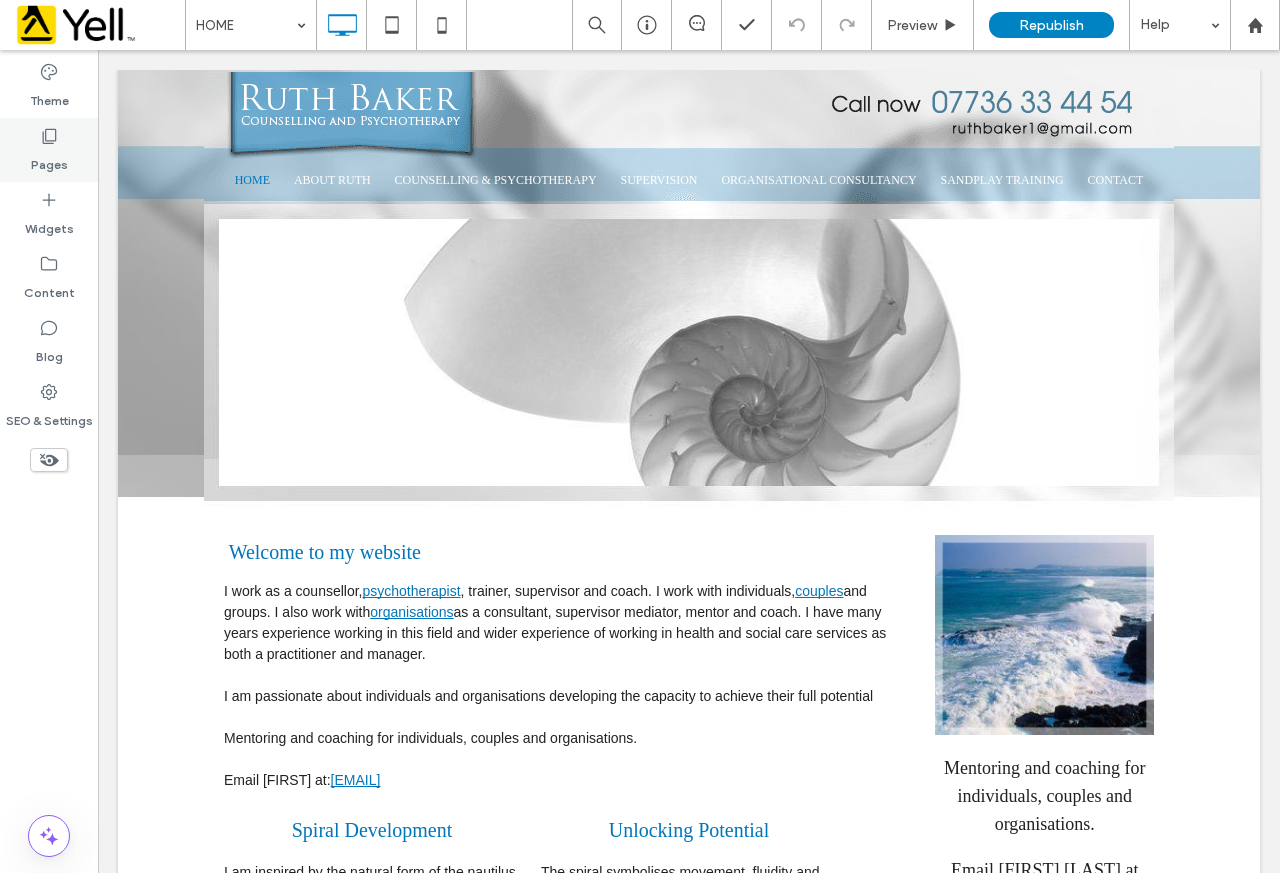 click 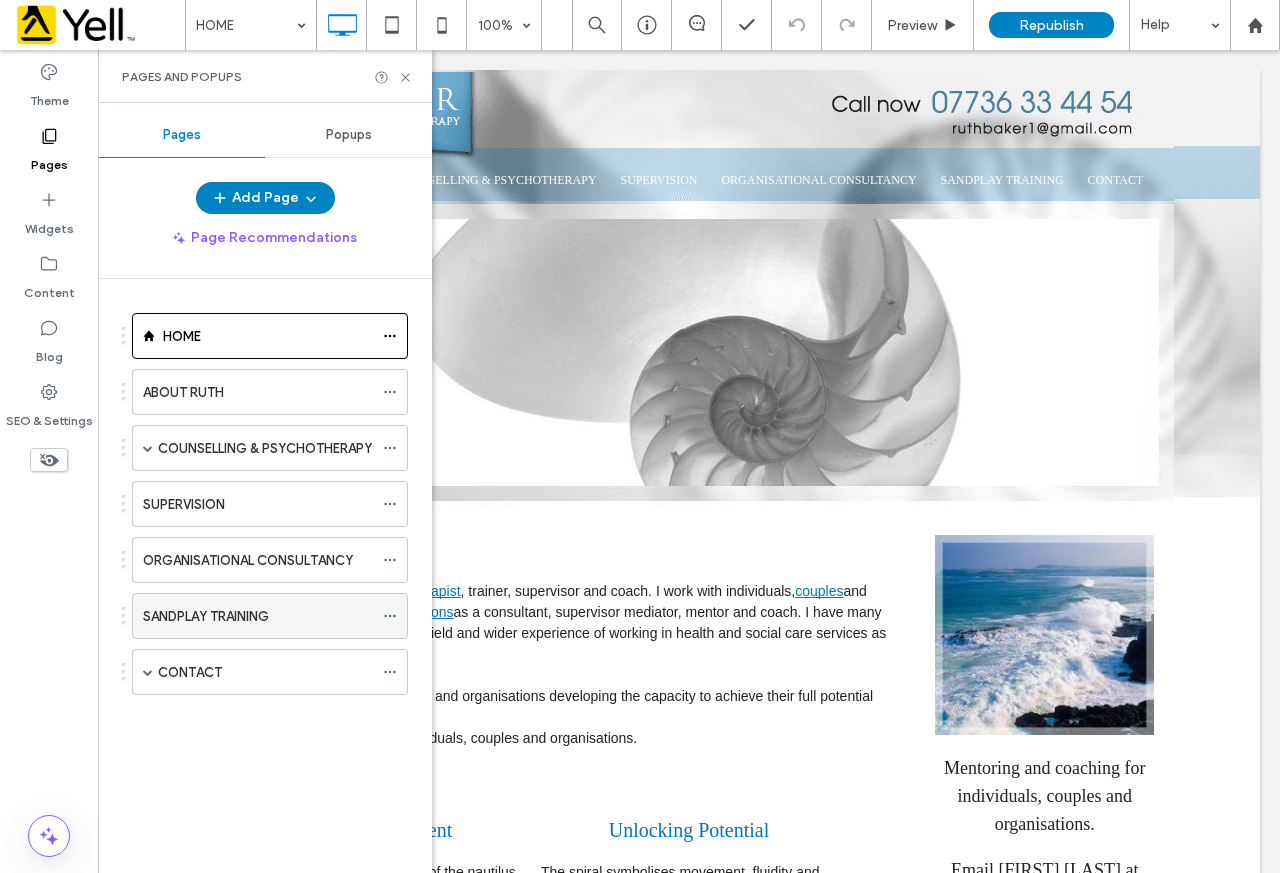 click on "SANDPLAY TRAINING" at bounding box center [258, 616] 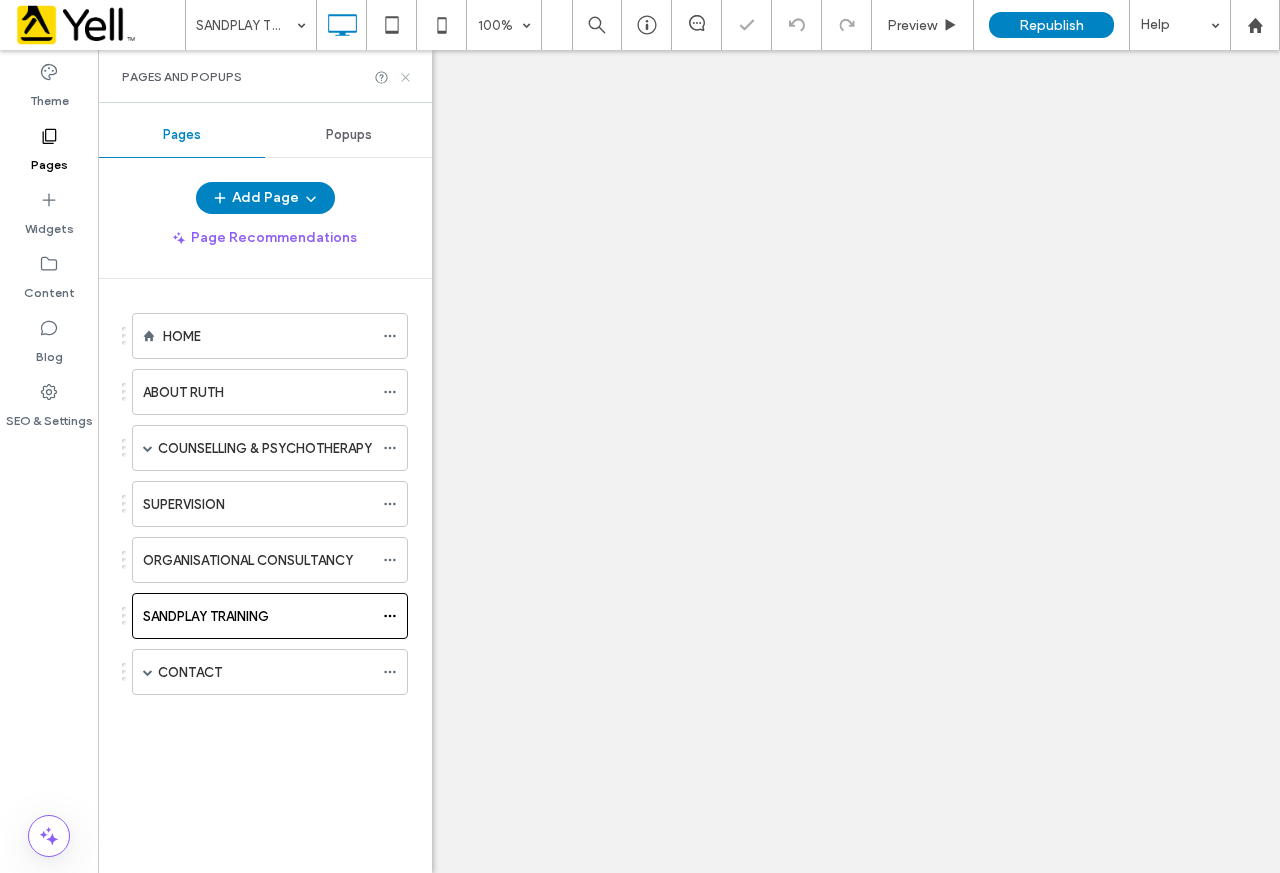 click 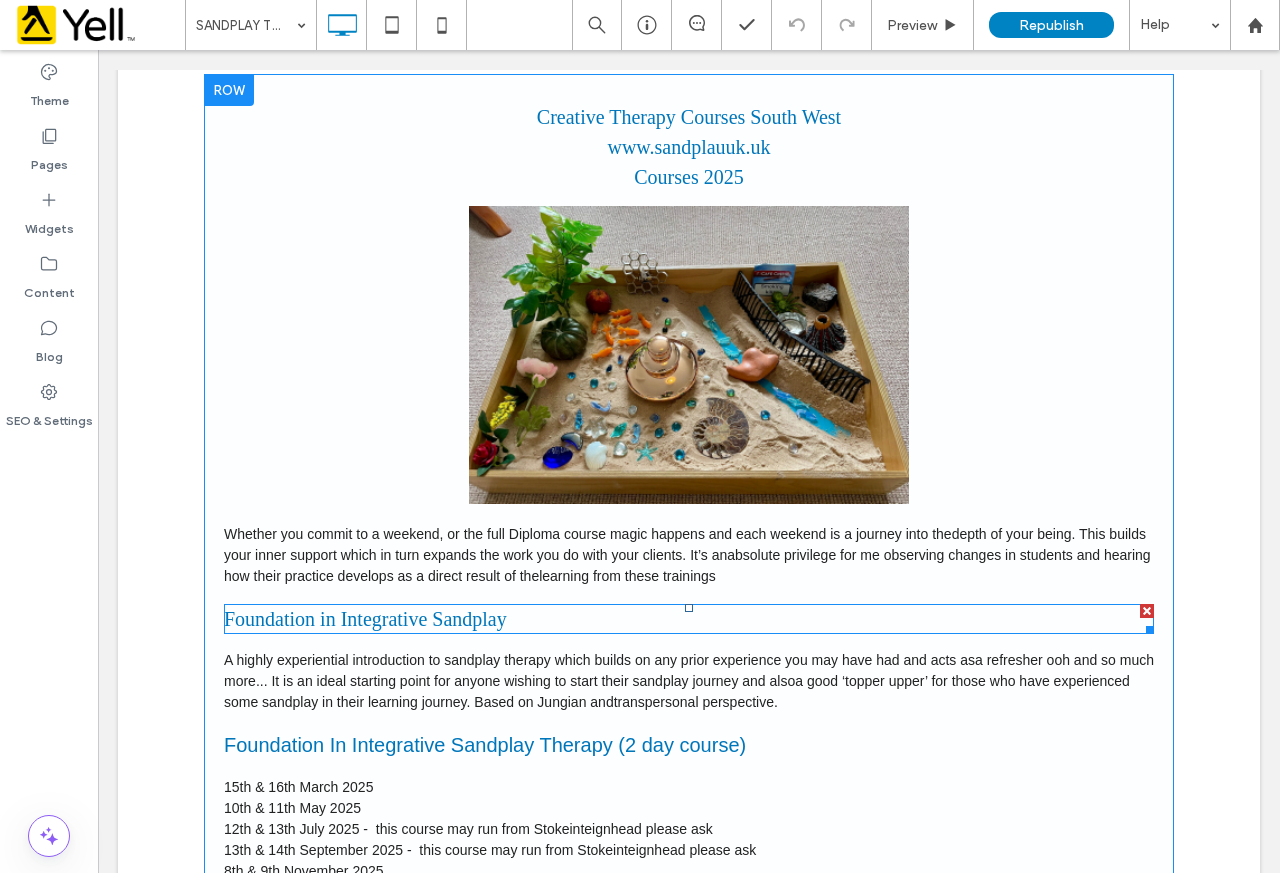 scroll, scrollTop: 0, scrollLeft: 0, axis: both 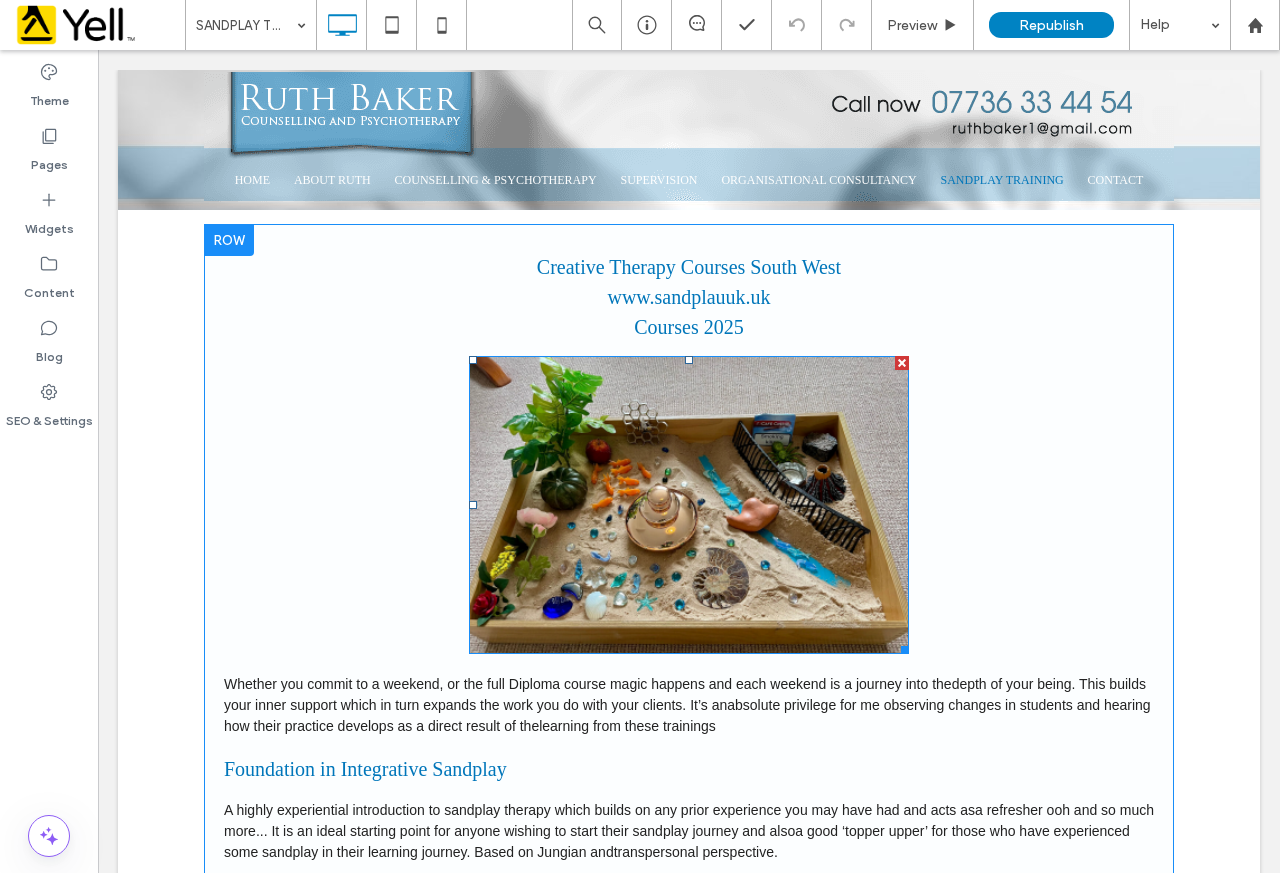 click at bounding box center (688, 505) 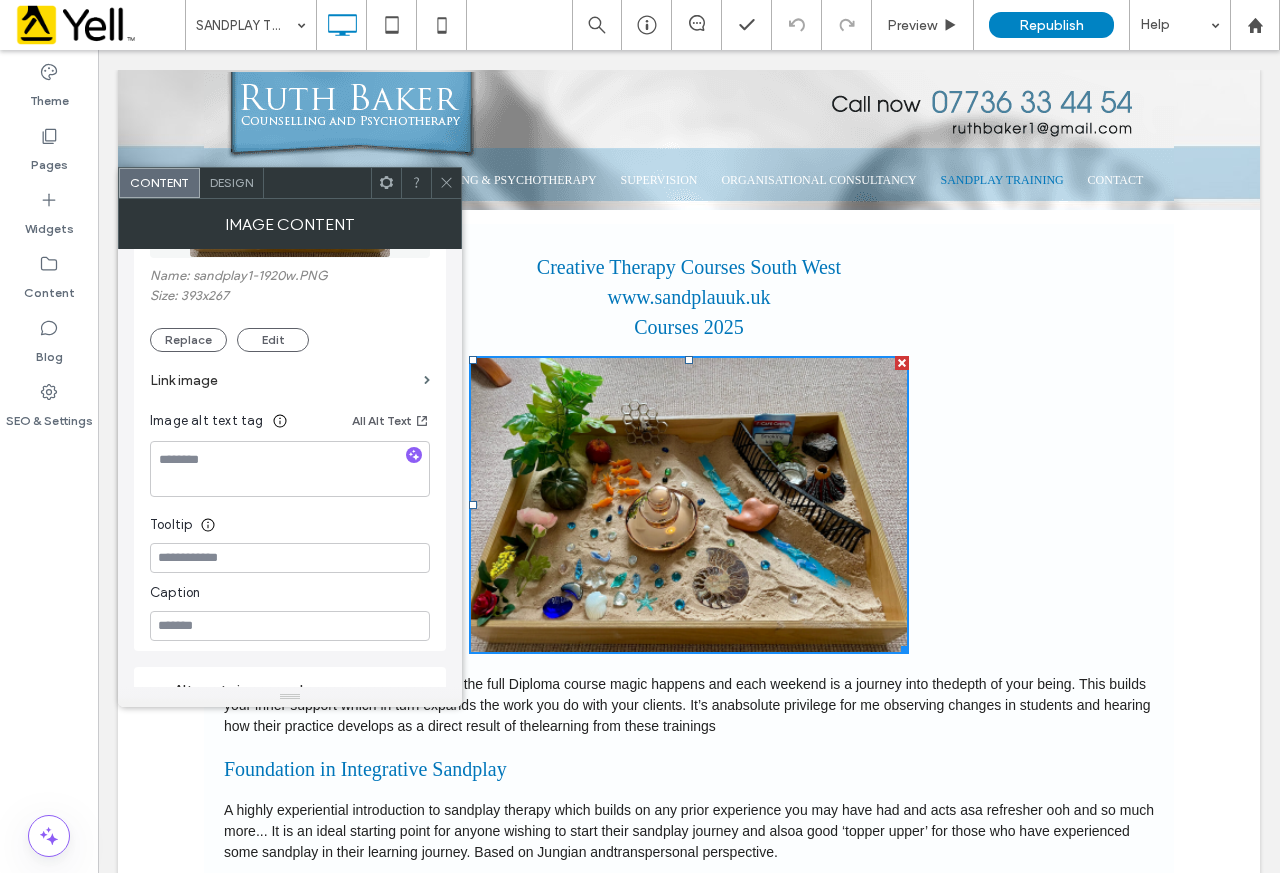scroll, scrollTop: 400, scrollLeft: 0, axis: vertical 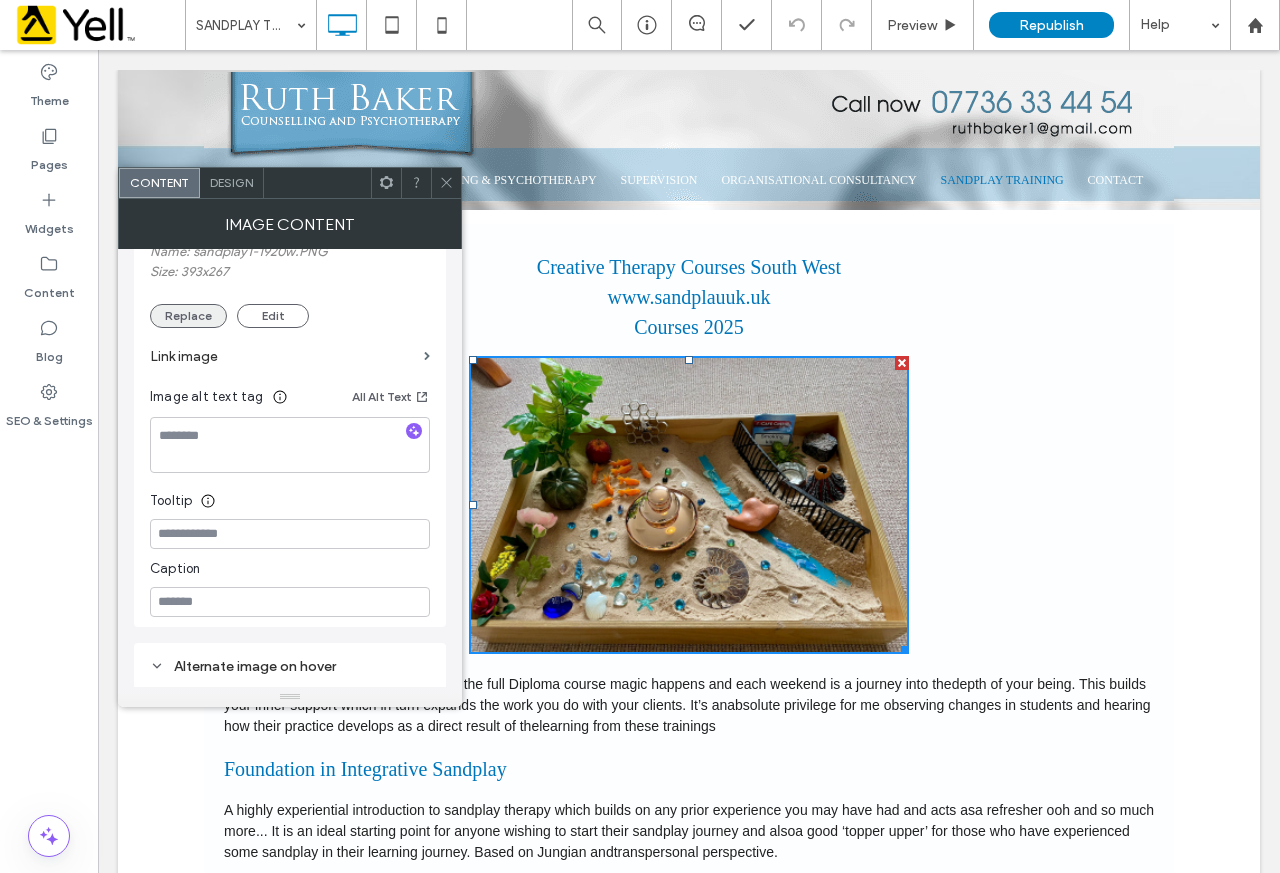 click on "Replace" at bounding box center [188, 316] 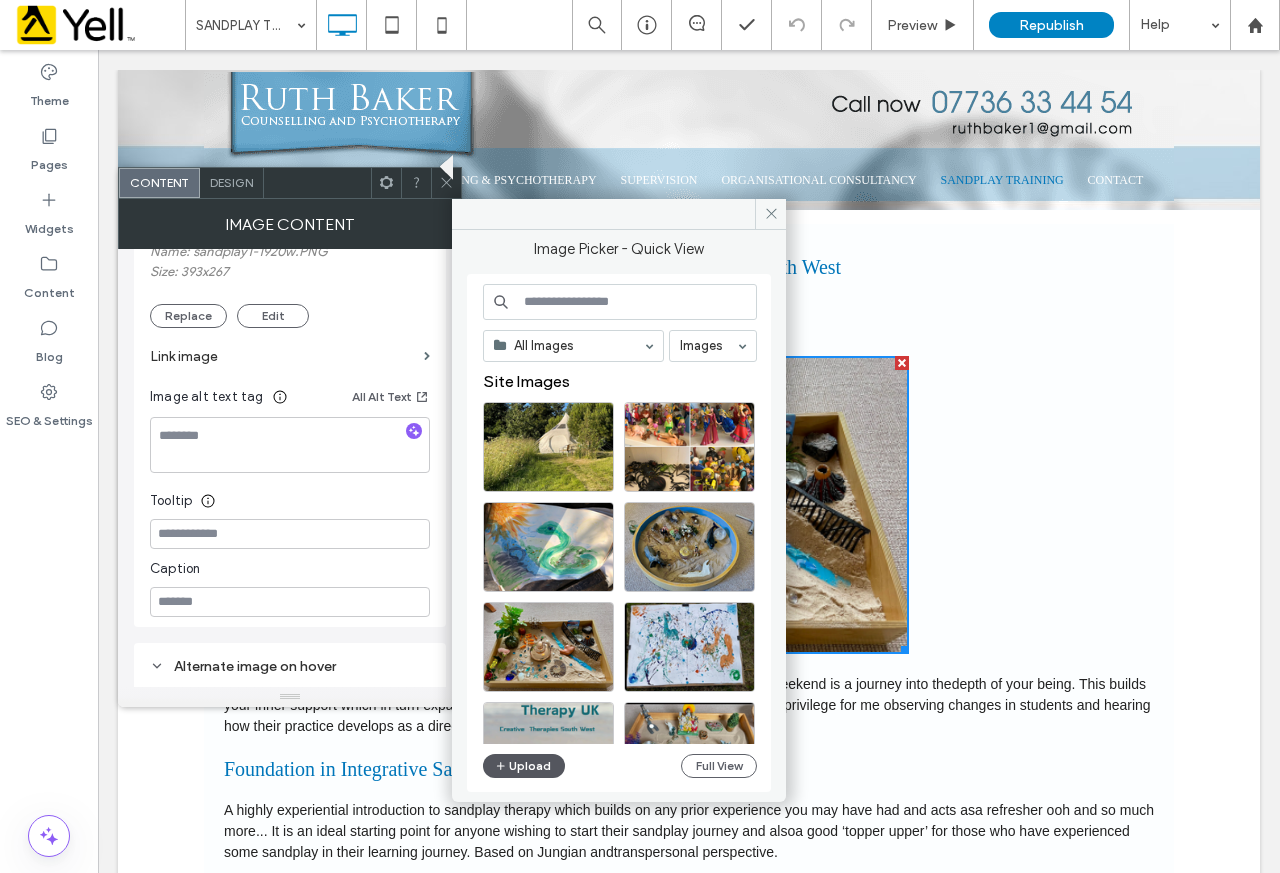 click on "Upload" at bounding box center [524, 766] 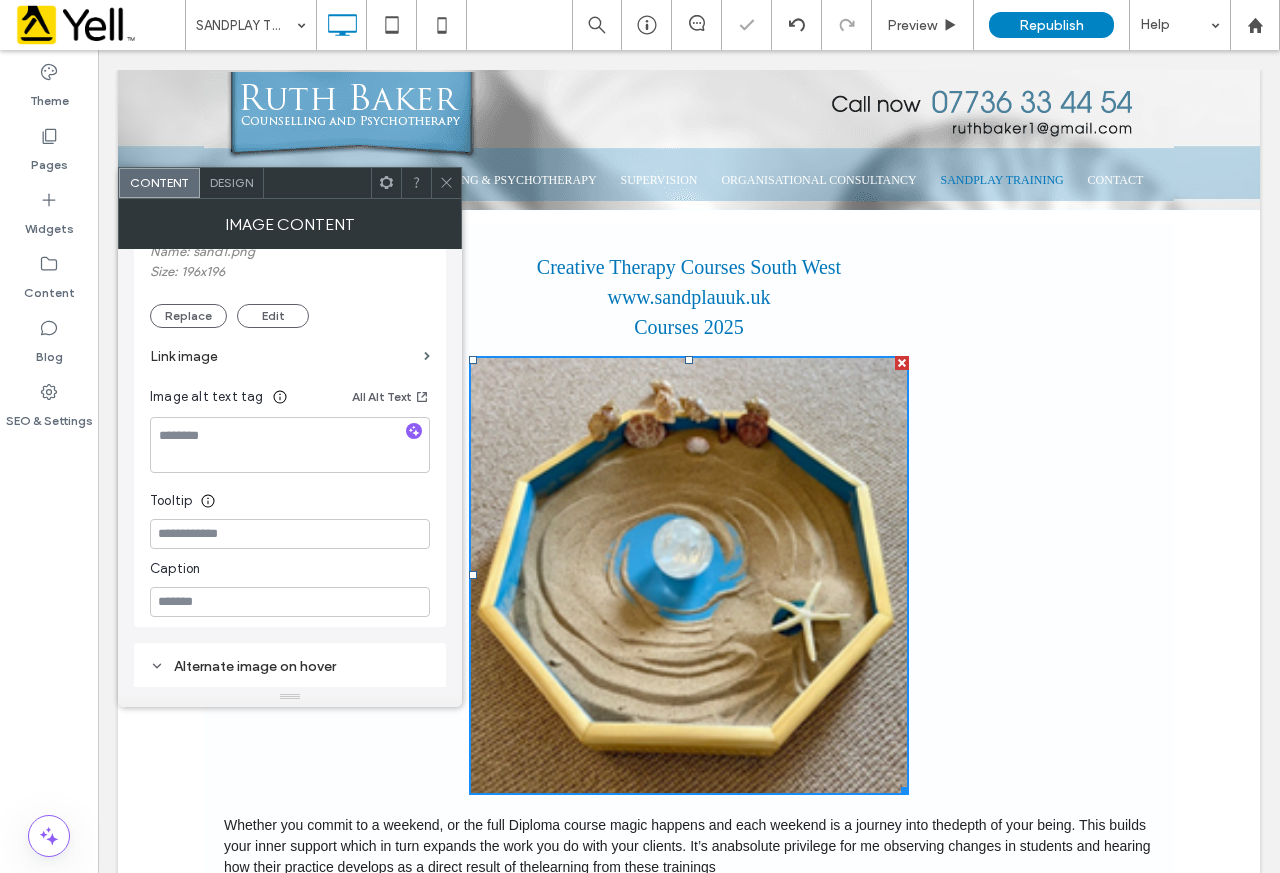 click 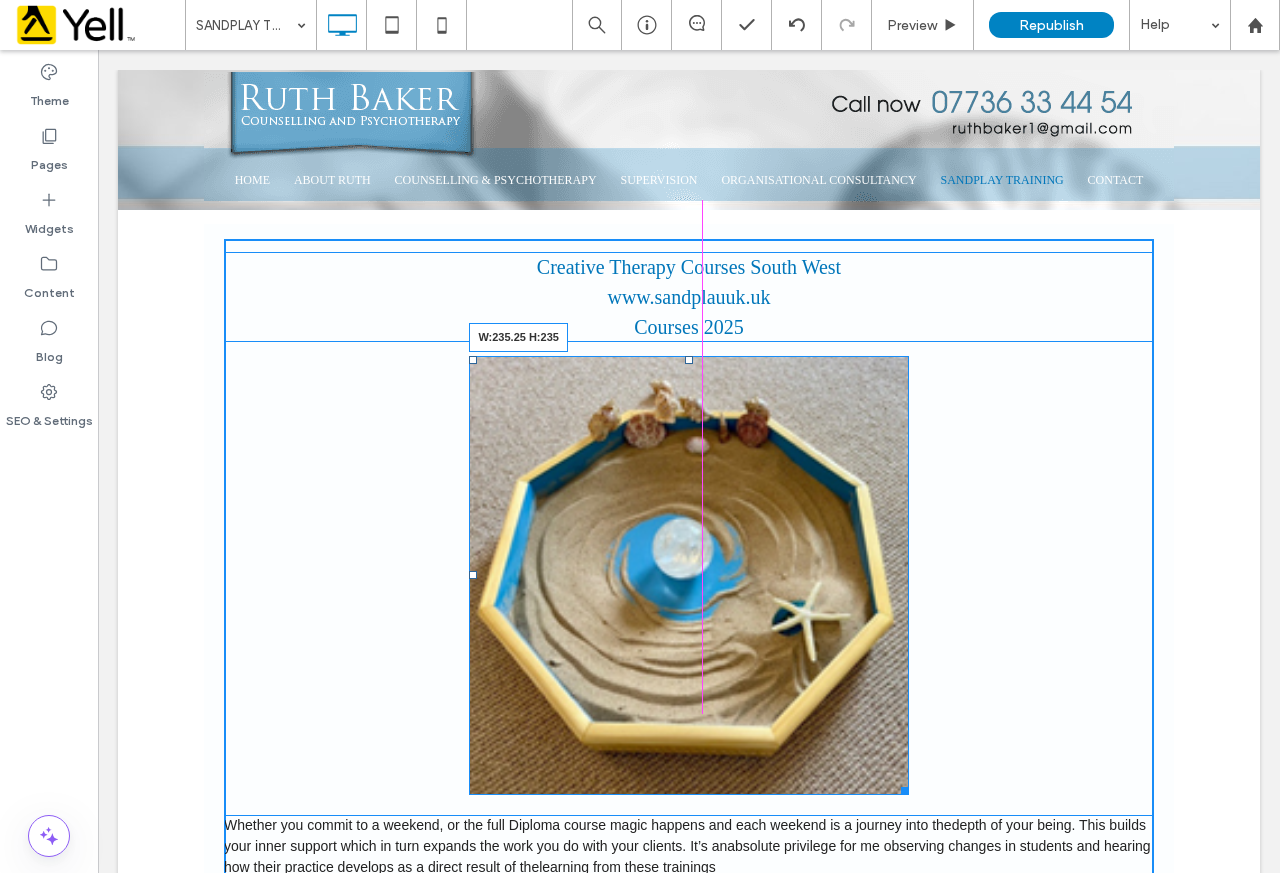 click on "Creative Therapy Courses South West  www.sandplauuk.uk    Courses 2025
W:235.25 H:235
Whether you commit to a weekend, or the full Diploma course magic happens and each weekend is a journey into the  depth of your being. This builds your inner support which in turn expands the work you do with your clients. It’s an  absolute privilege for me observing changes in students and hearing how their practice develops as a direct result of the  learning from these trainings
Foundation in Integrative Sandplay      A highly experiential introduction to sandplay therapy which builds on any prior experience you may have had and acts as  a refresher ooh and so much more... It is an ideal starting point for anyone wishing to start their sandplay journey and also  a good ‘topper upper’ for those who have experienced some sandplay in their learning journey. Based on Jungian and  transpersonal perspective.
Foundation In Integrative Sandplay Therapy (2 day course)" at bounding box center (689, 2826) 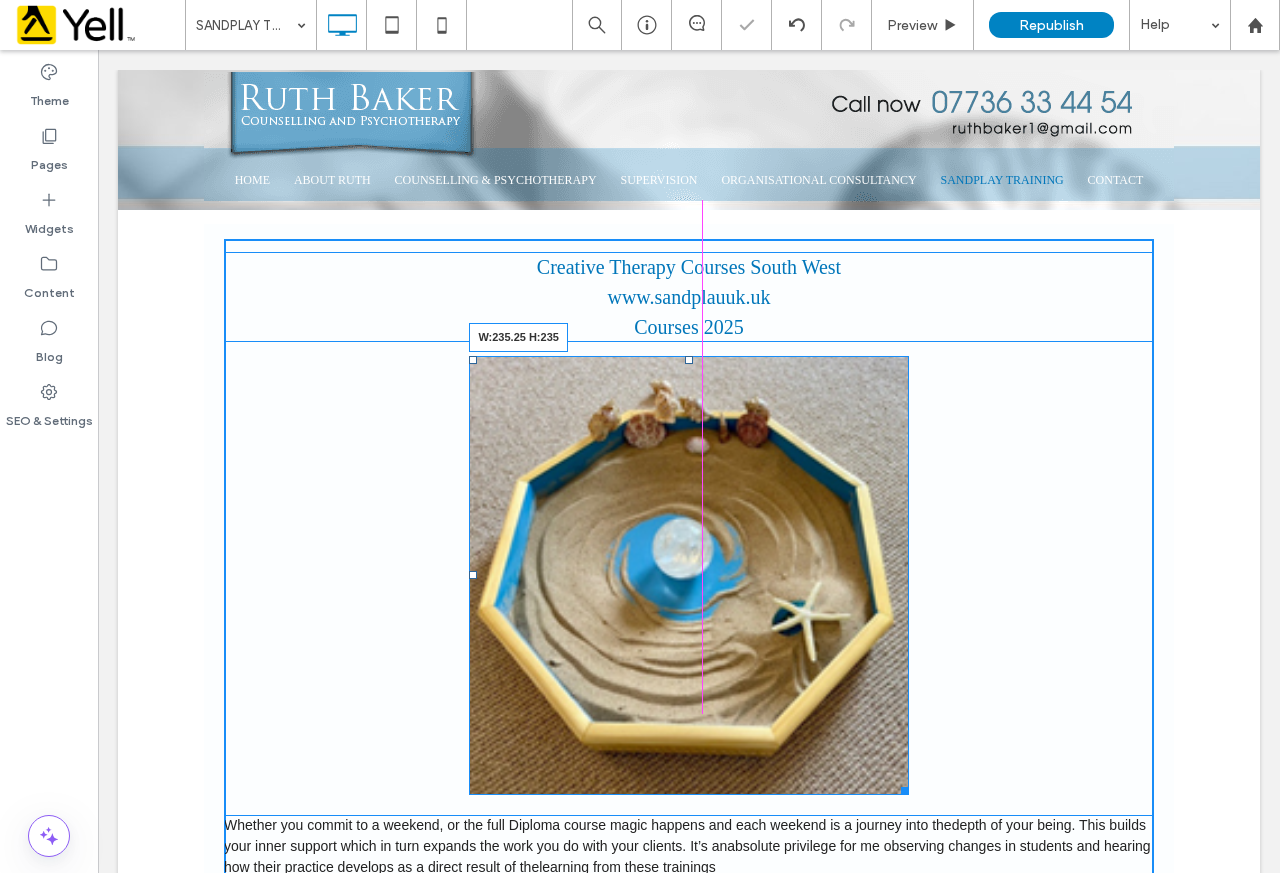 click at bounding box center (640, 436) 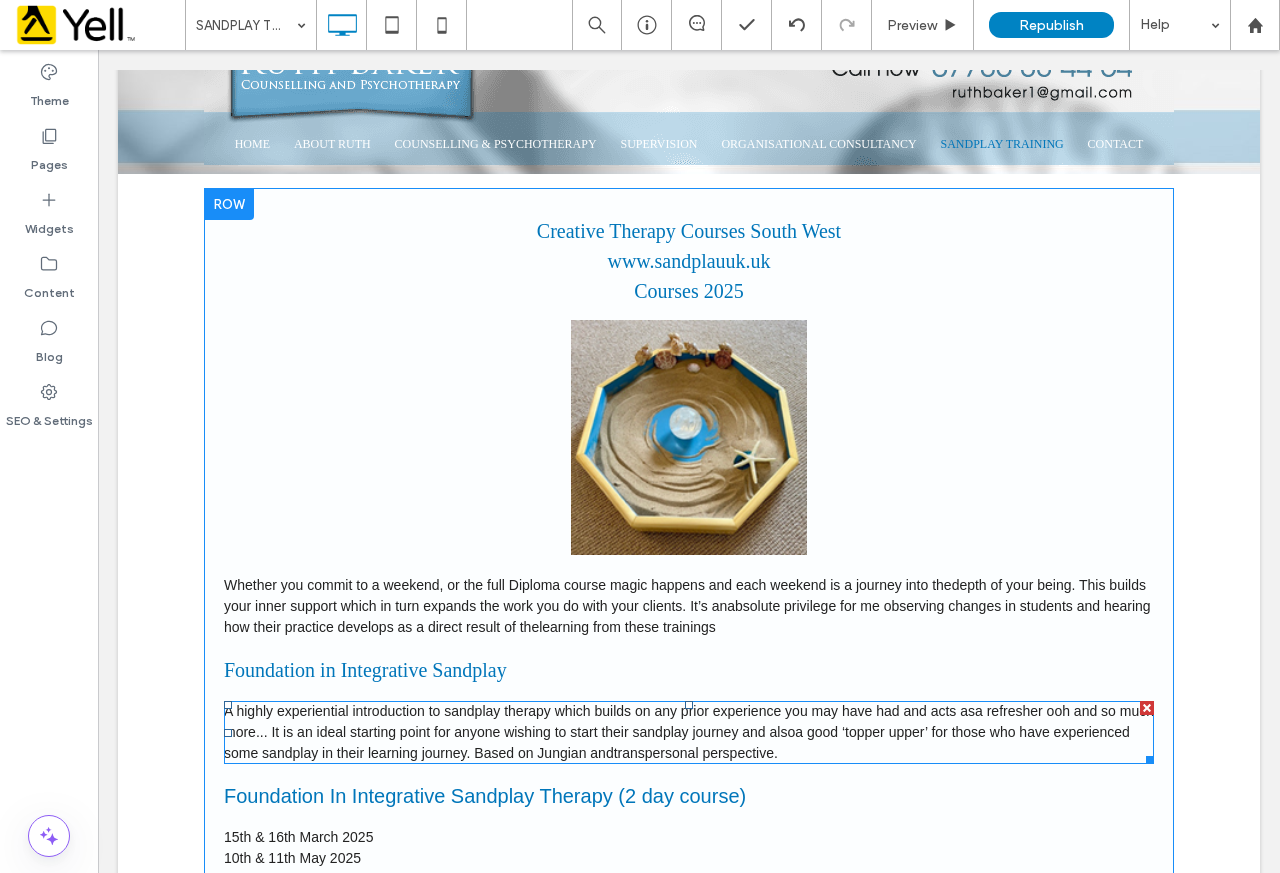 scroll, scrollTop: 0, scrollLeft: 0, axis: both 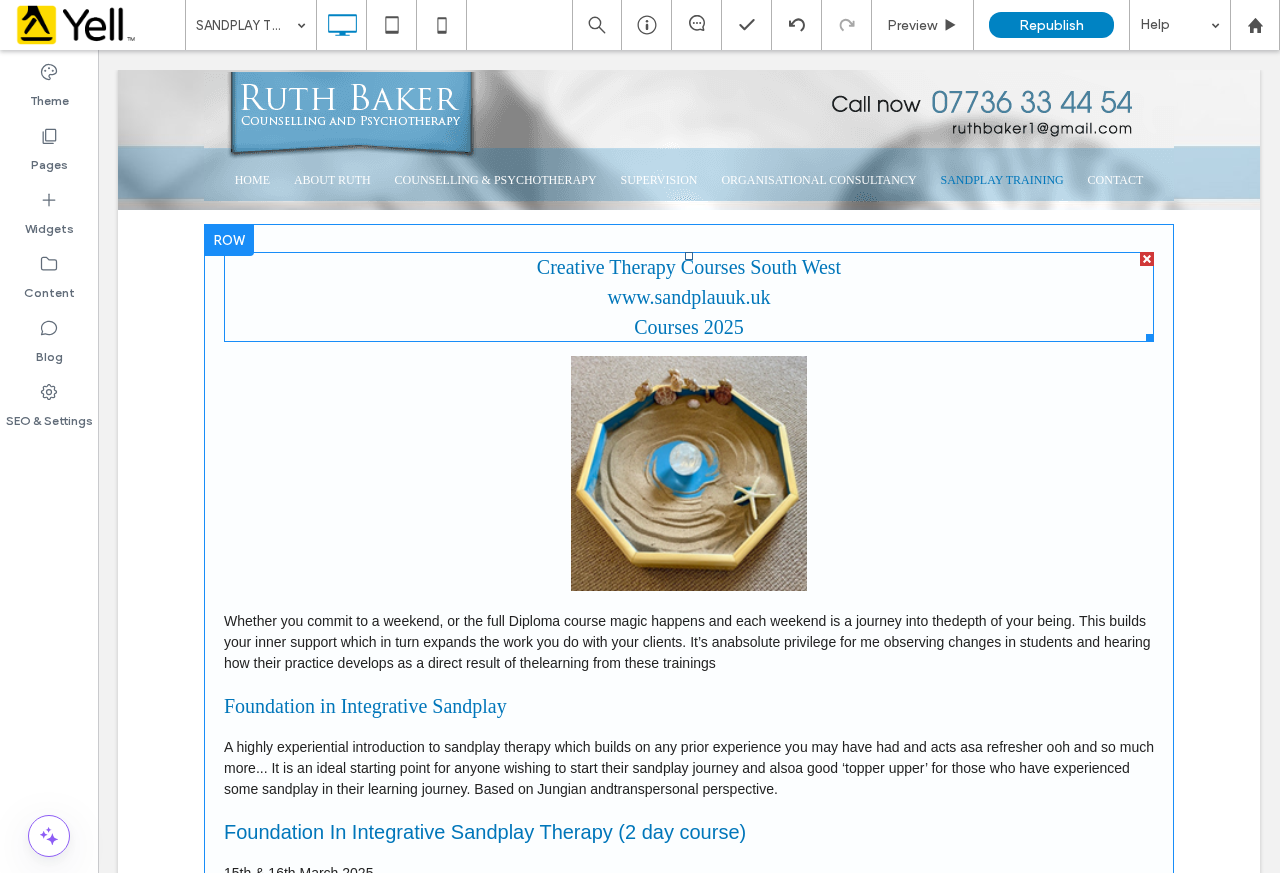 click on "Courses 2025" at bounding box center (689, 327) 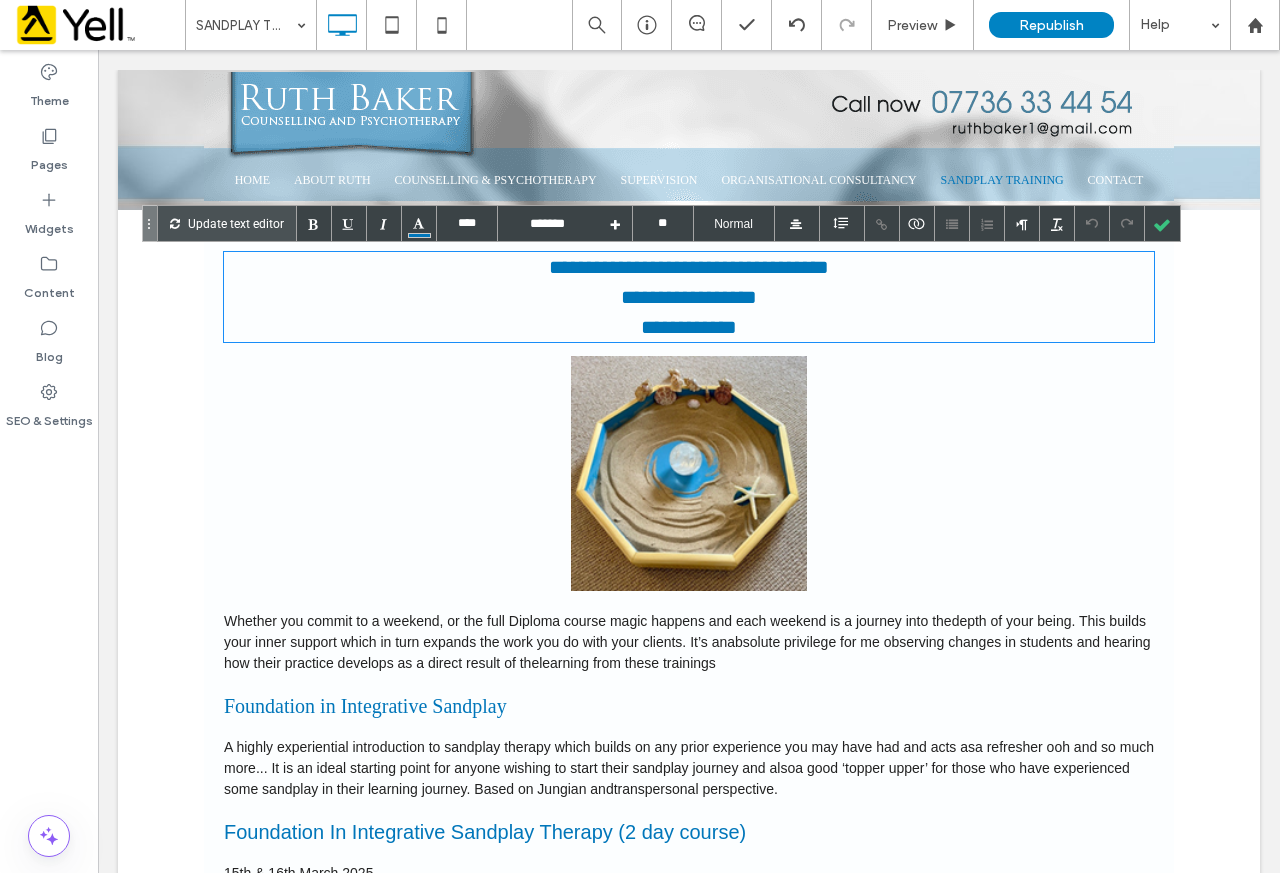 click on "**********" at bounding box center (689, 327) 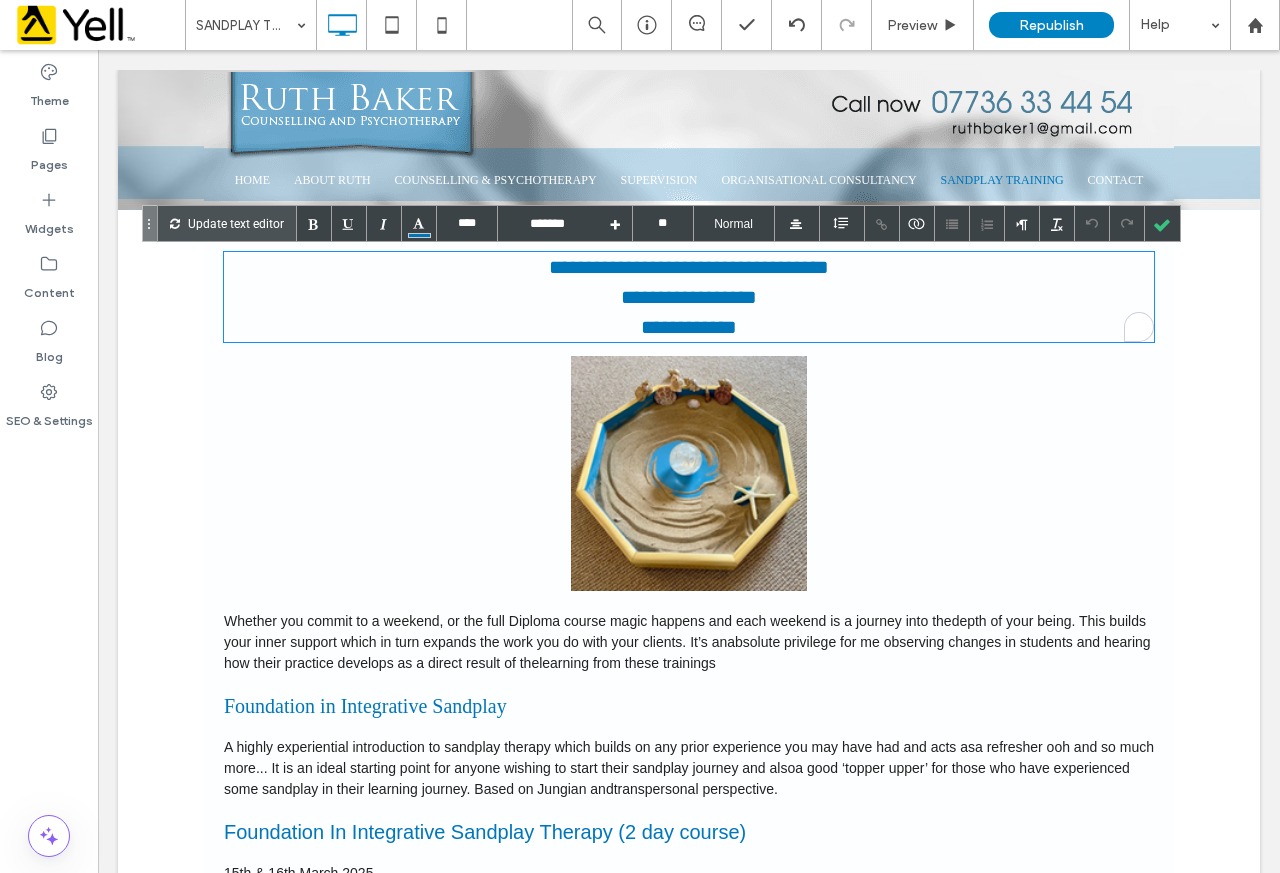 click on "**********" at bounding box center (689, 327) 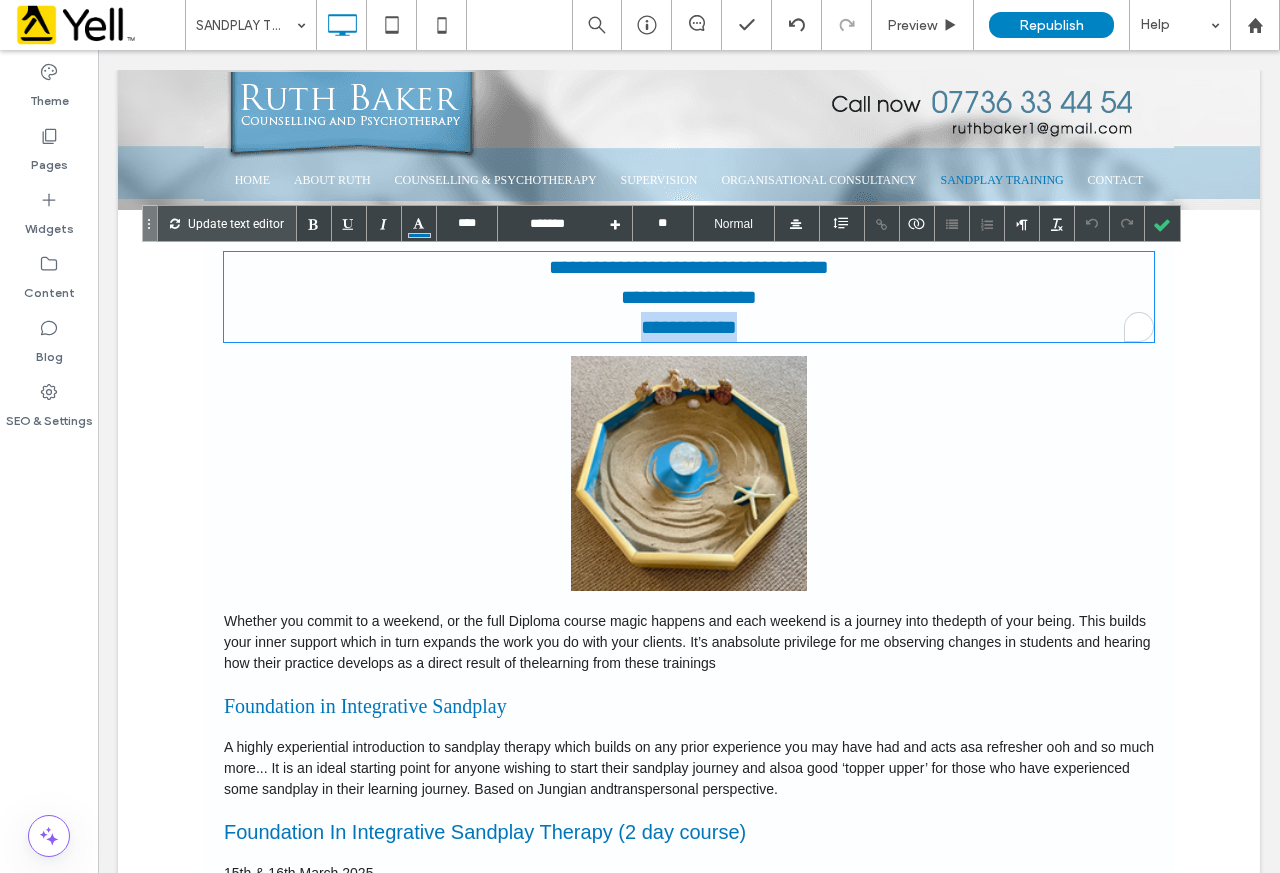 click on "**********" at bounding box center (689, 327) 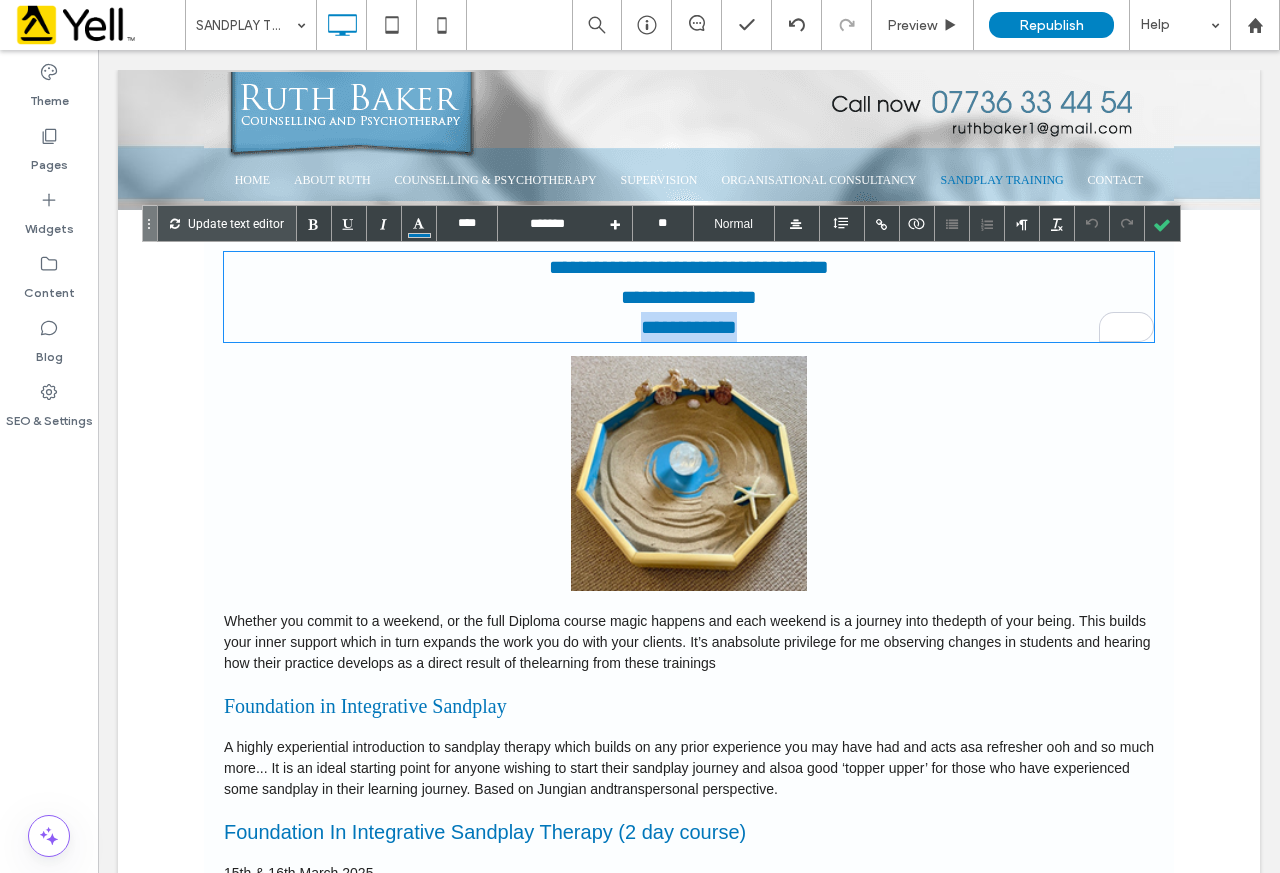 type 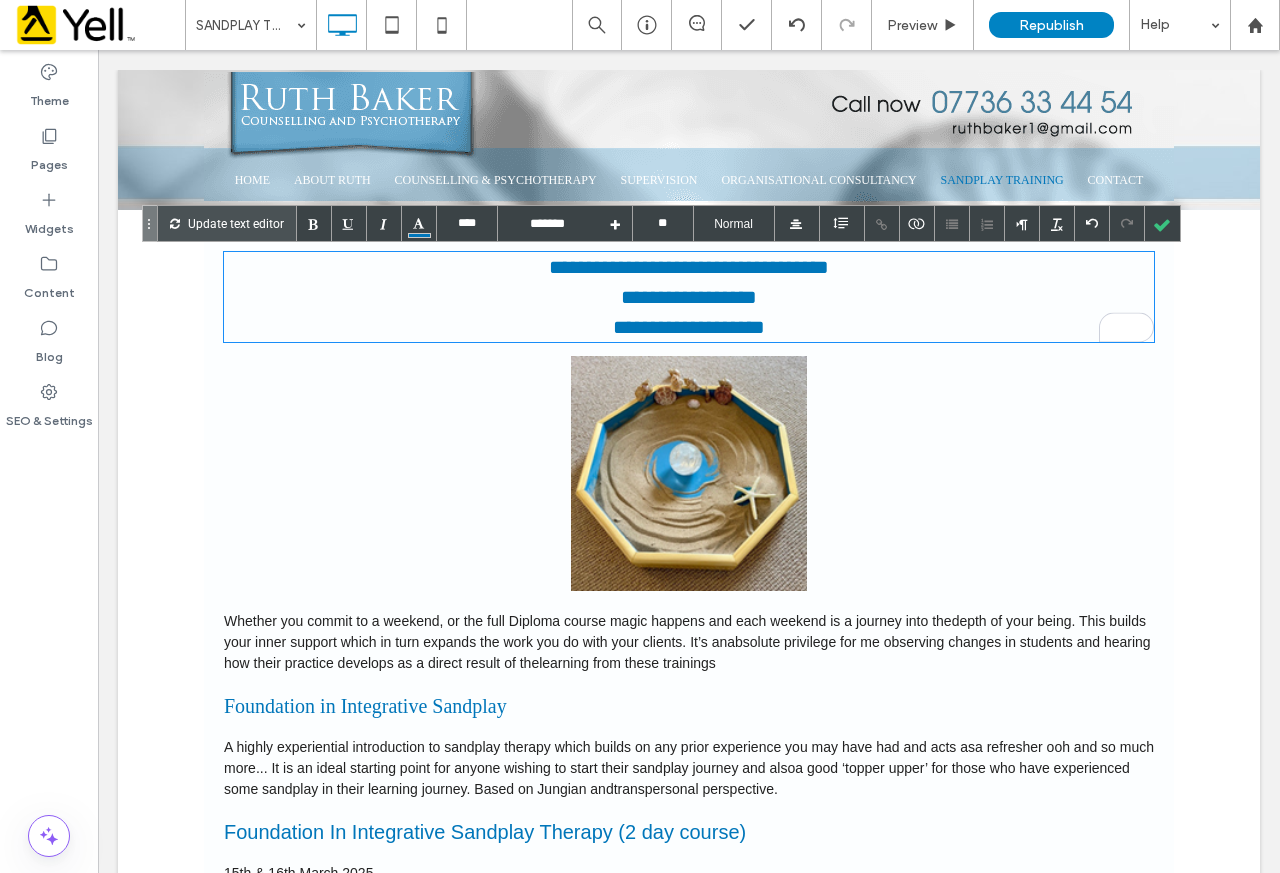 type on "*****" 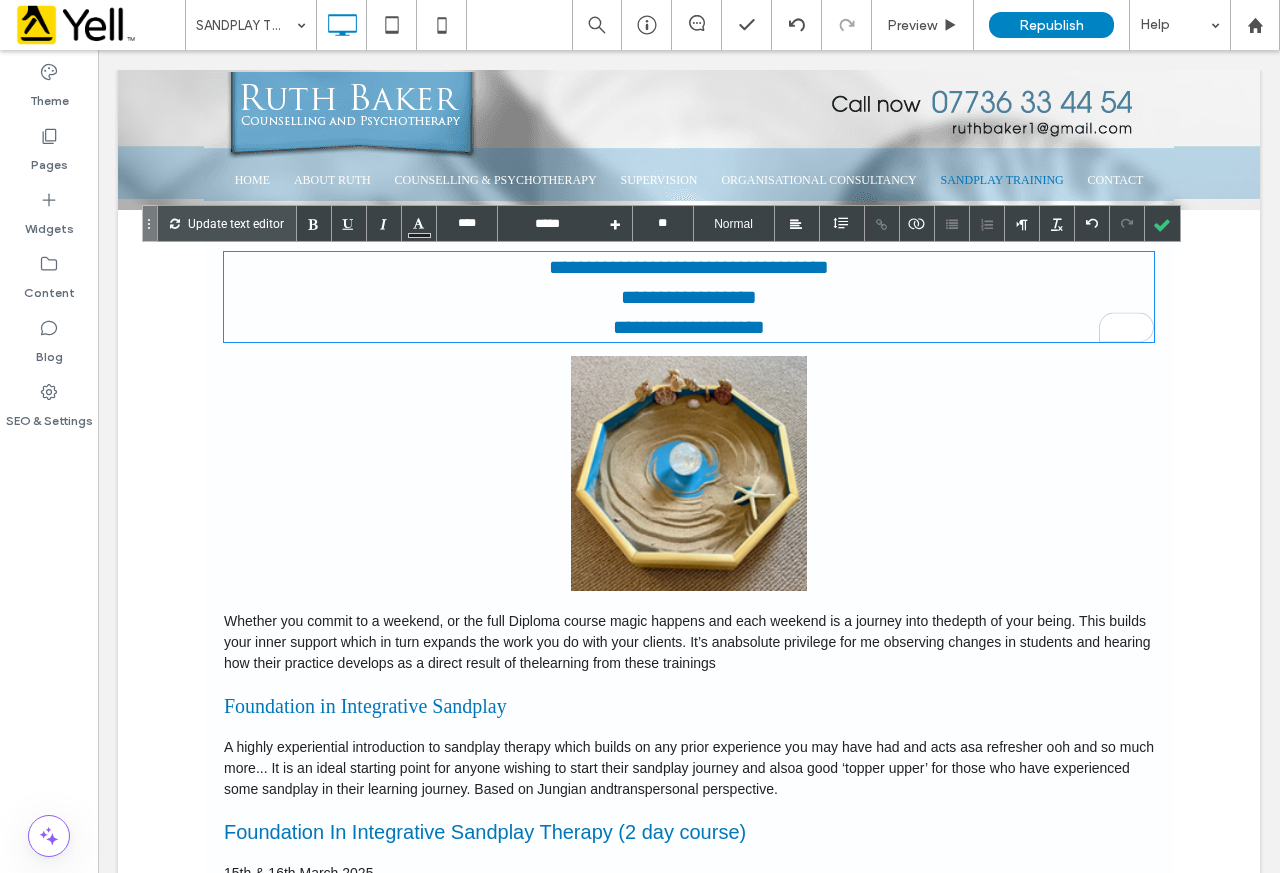 click on "**********" at bounding box center [689, 2724] 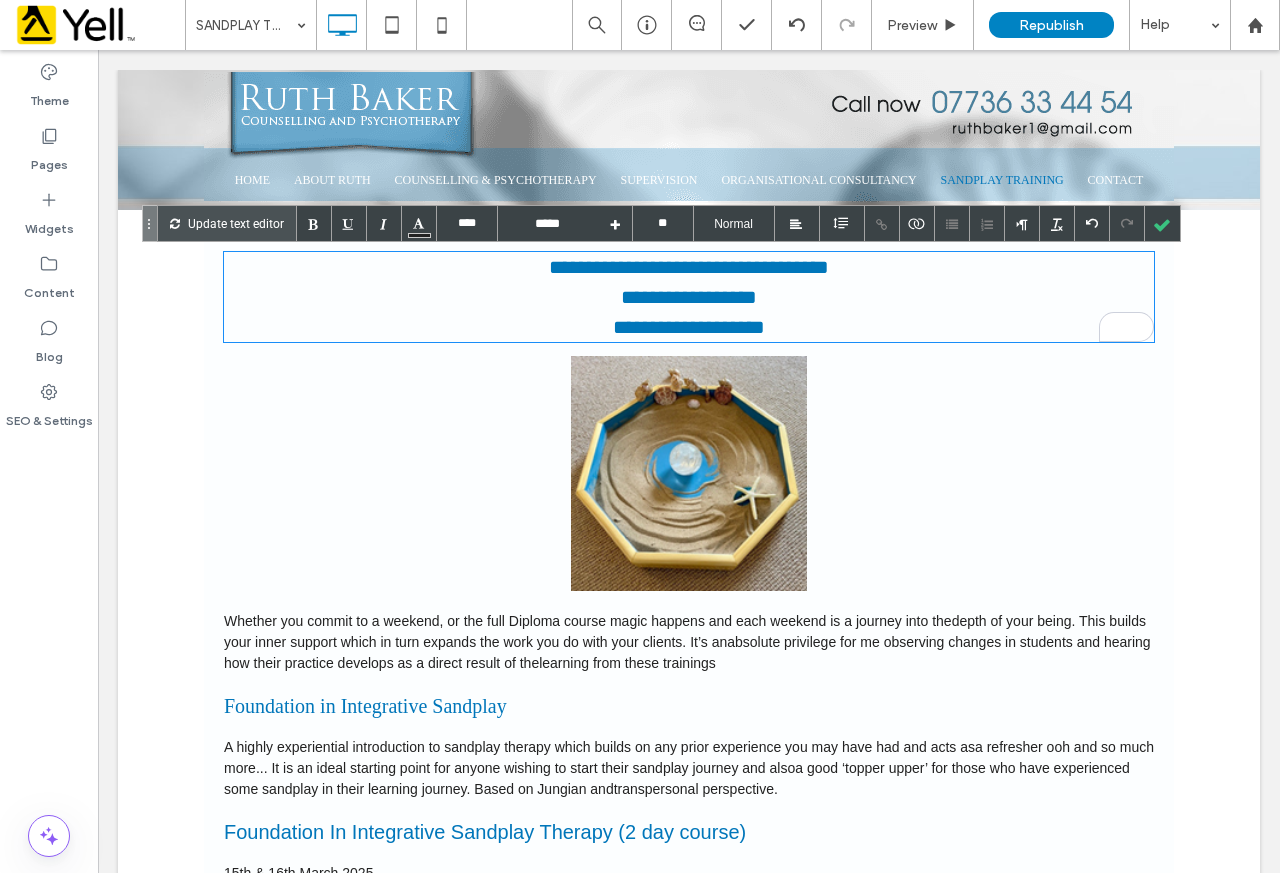 type on "****" 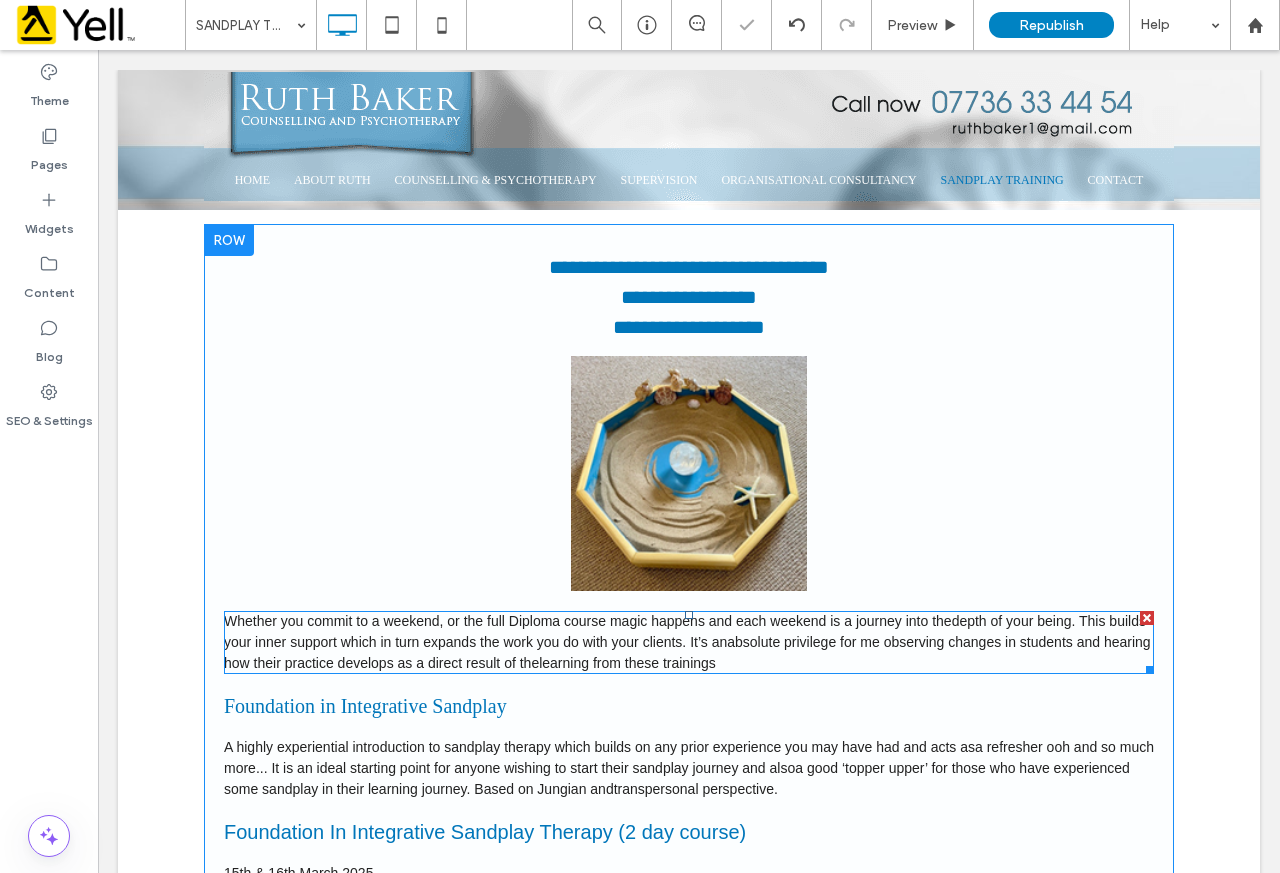 click on "absolute privilege for me observing changes in students and hearing how their practice develops as a direct result of the" at bounding box center (687, 652) 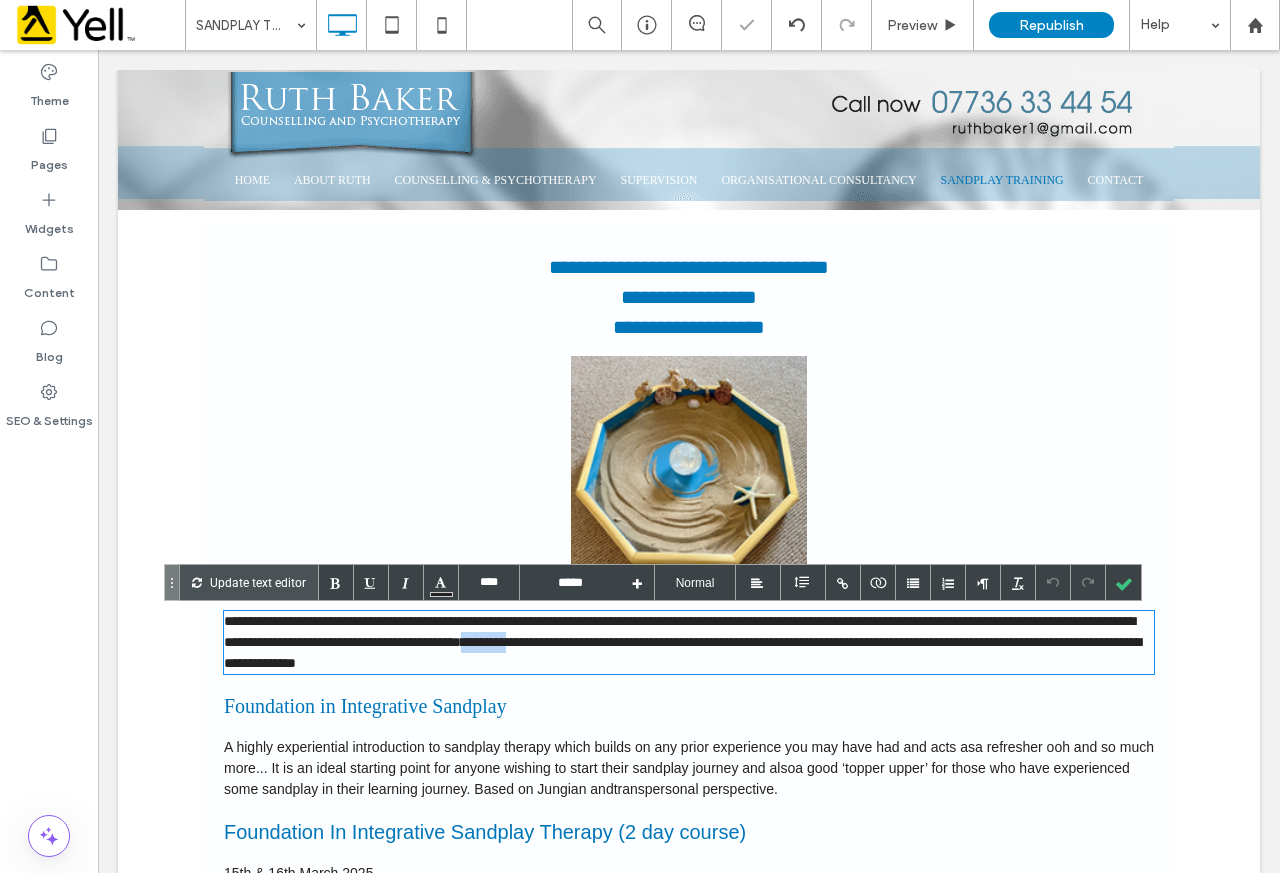 click on "**********" at bounding box center [766, 642] 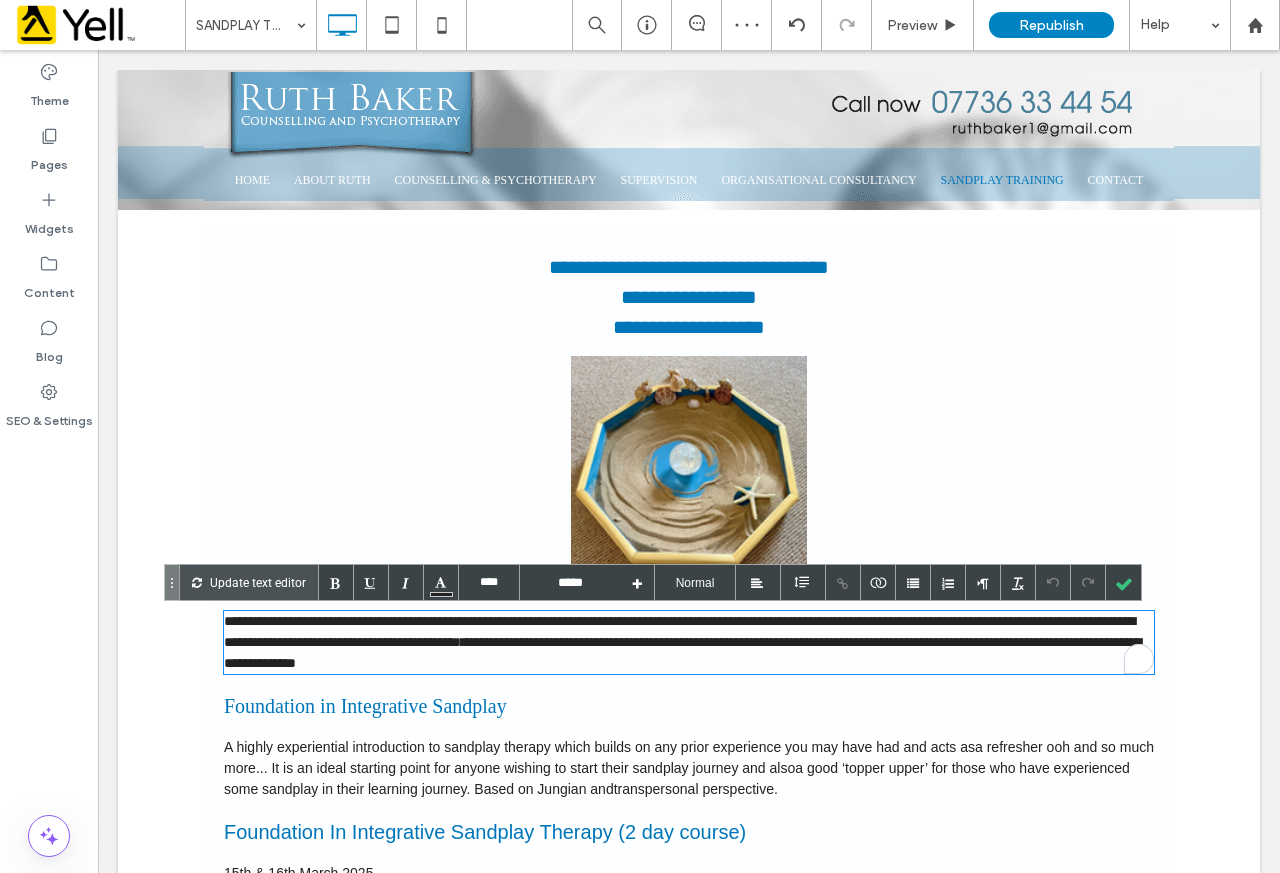 click on "**********" at bounding box center (766, 642) 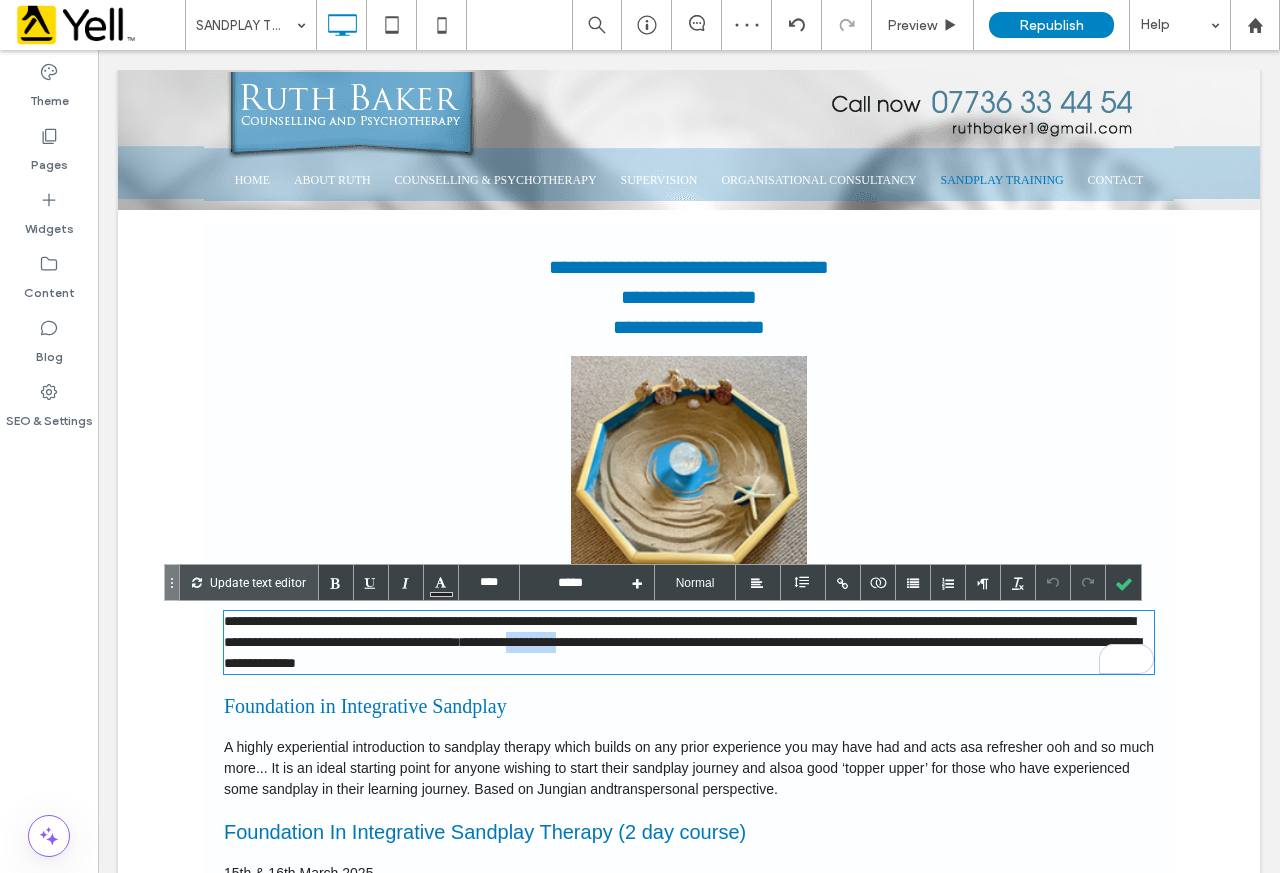 click on "**********" at bounding box center [766, 642] 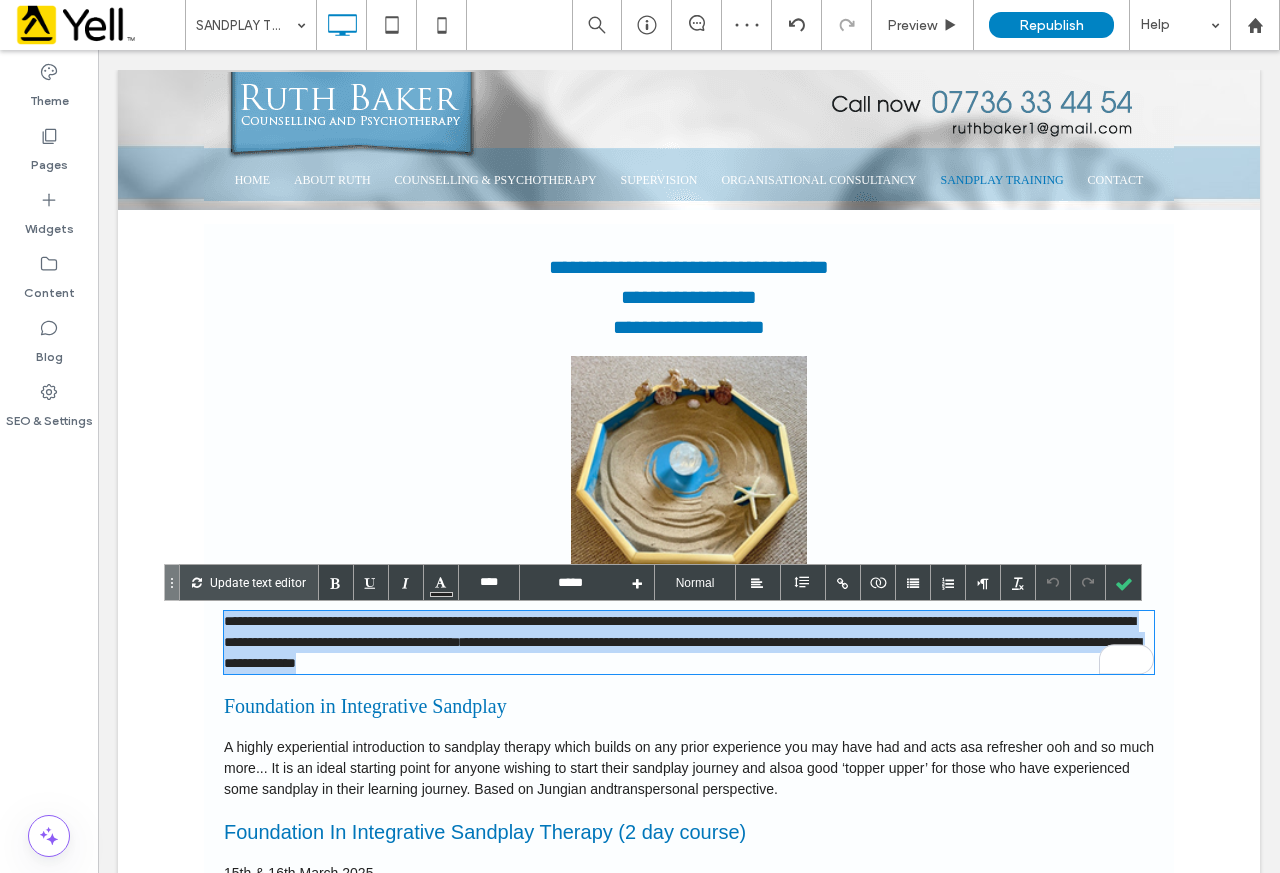 click on "**********" at bounding box center (766, 642) 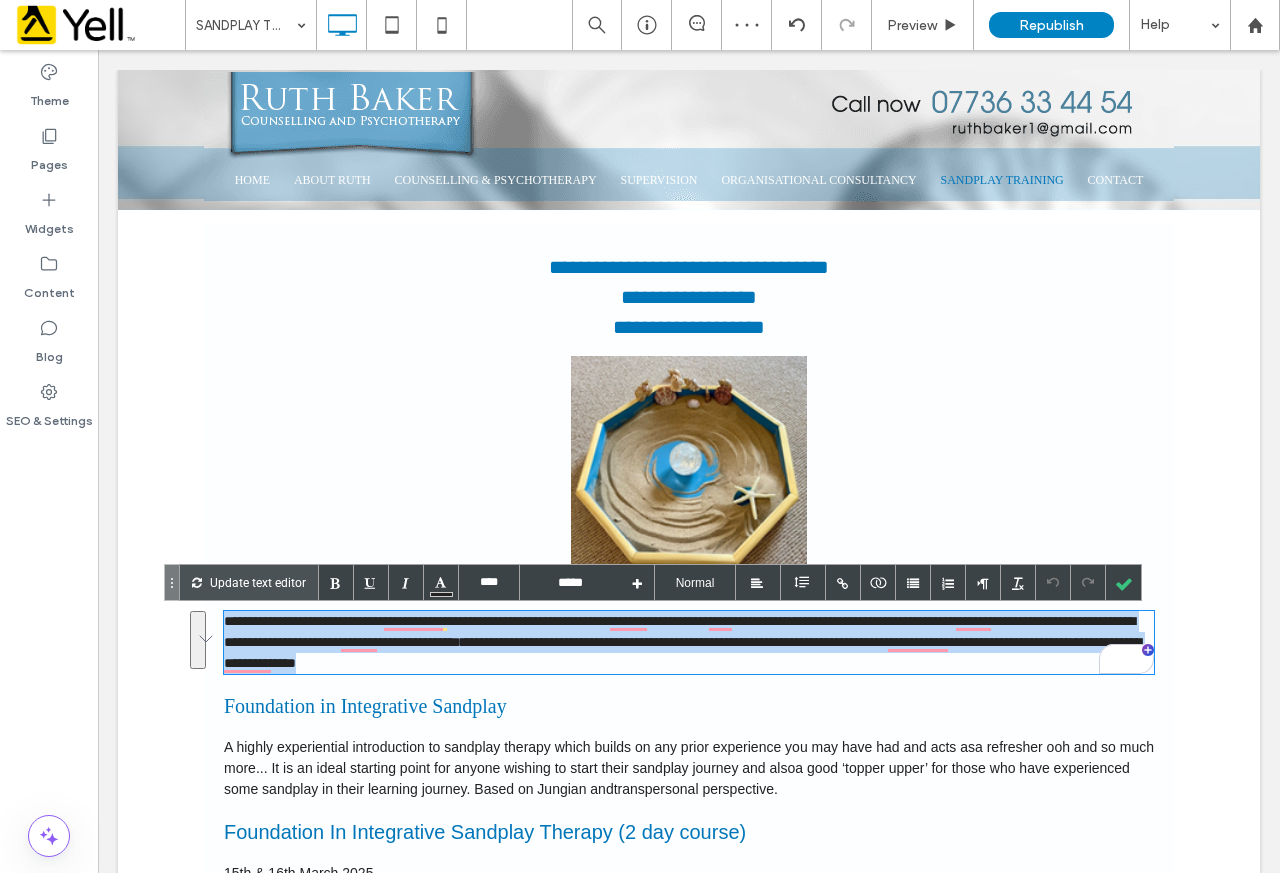 type 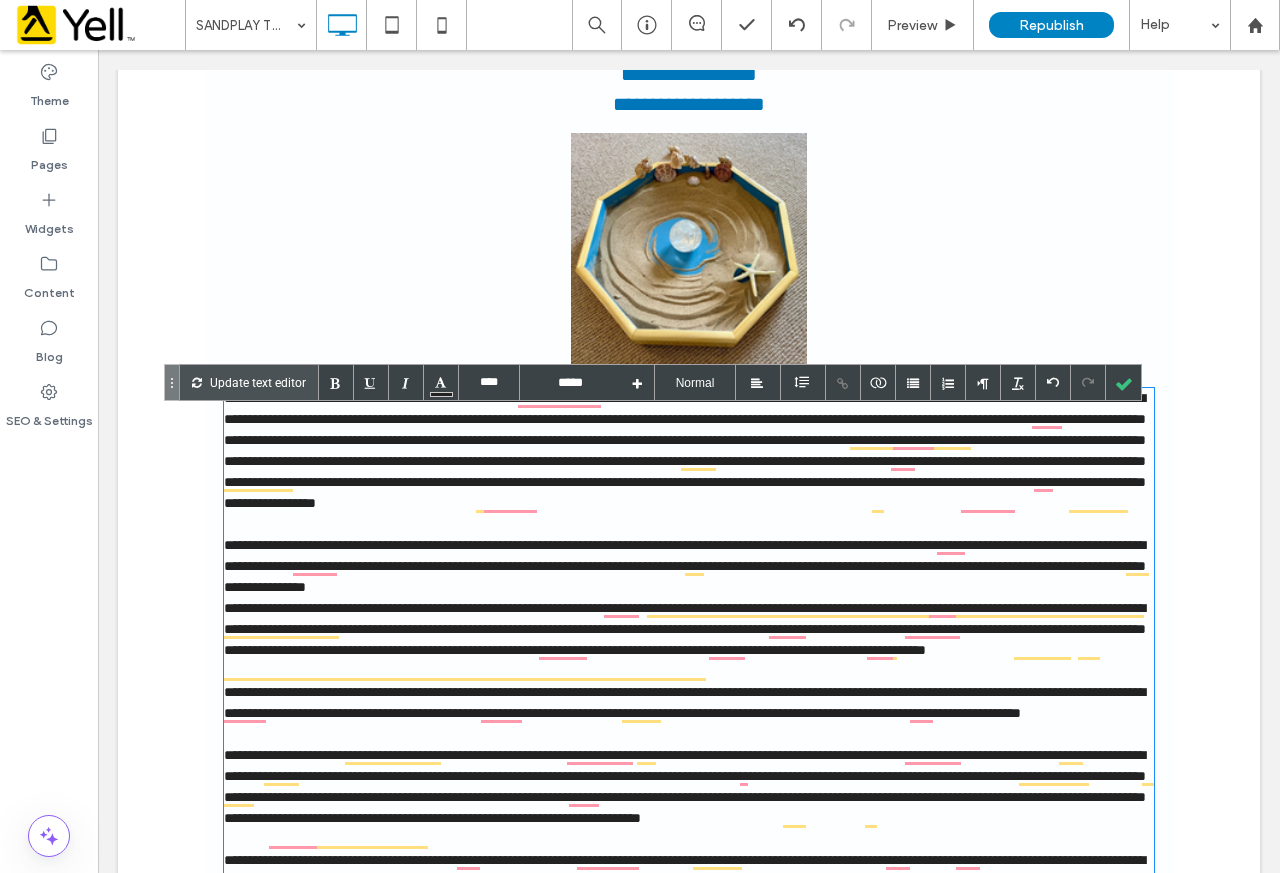 scroll, scrollTop: 200, scrollLeft: 0, axis: vertical 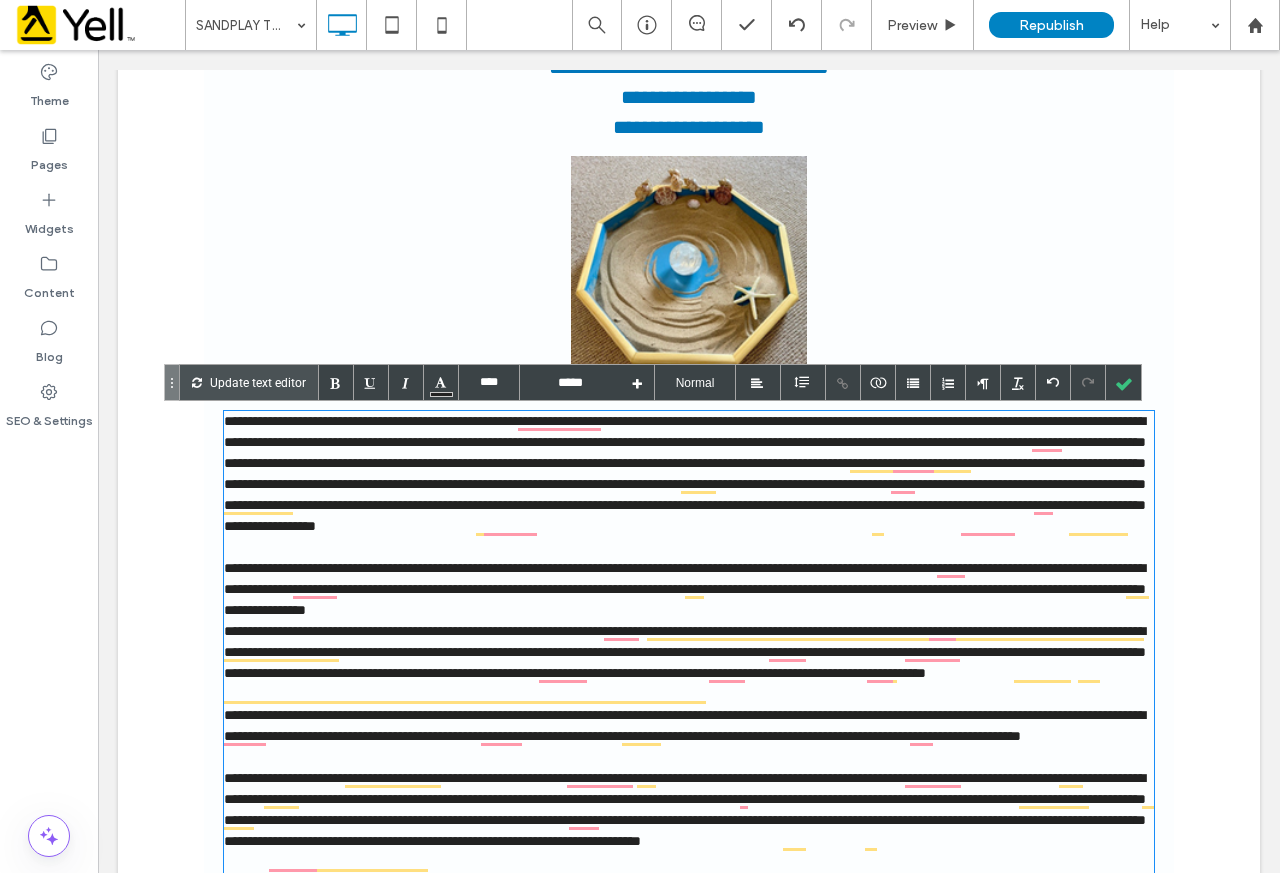 click on "**********" at bounding box center [689, 484] 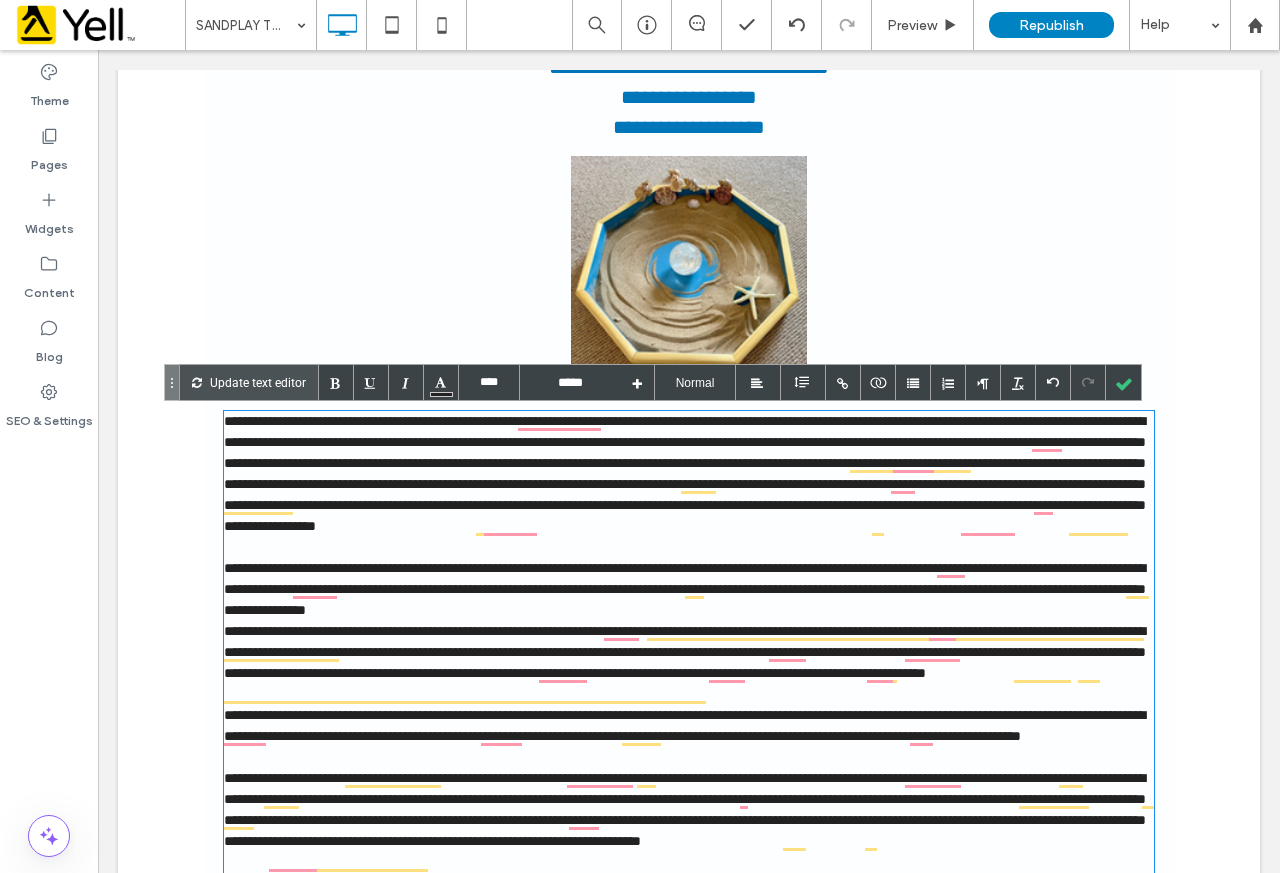 click on "**********" at bounding box center (689, 484) 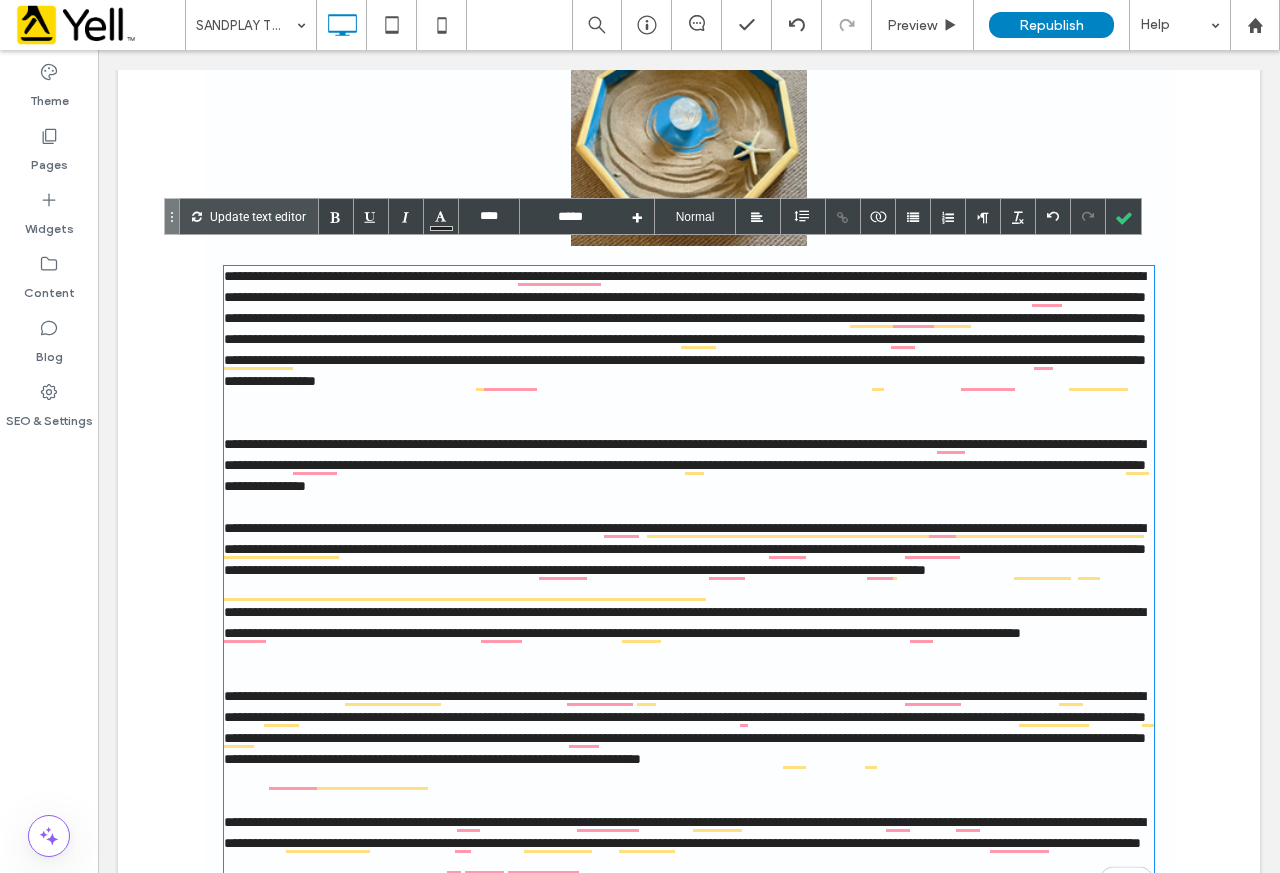 scroll, scrollTop: 366, scrollLeft: 0, axis: vertical 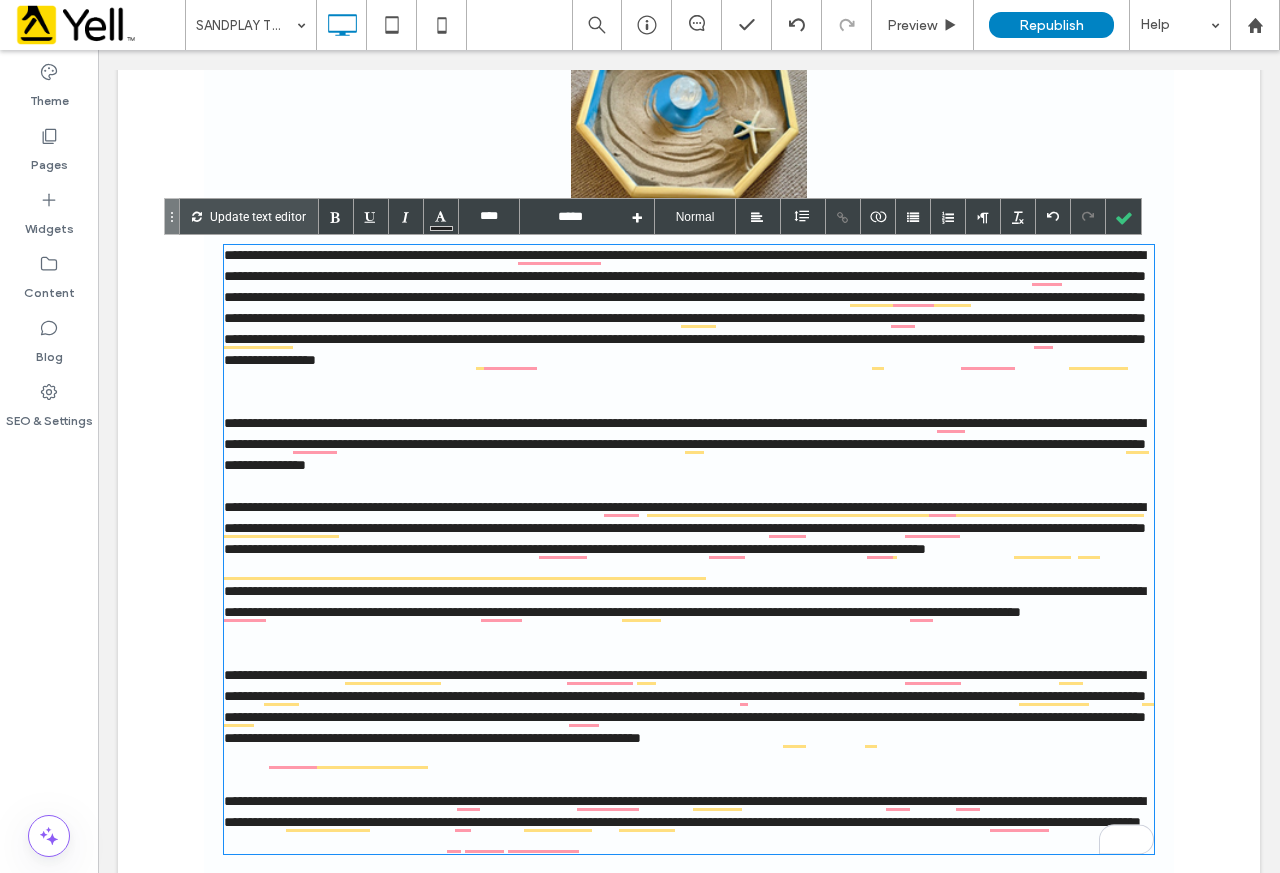 click on "**********" at bounding box center [689, 549] 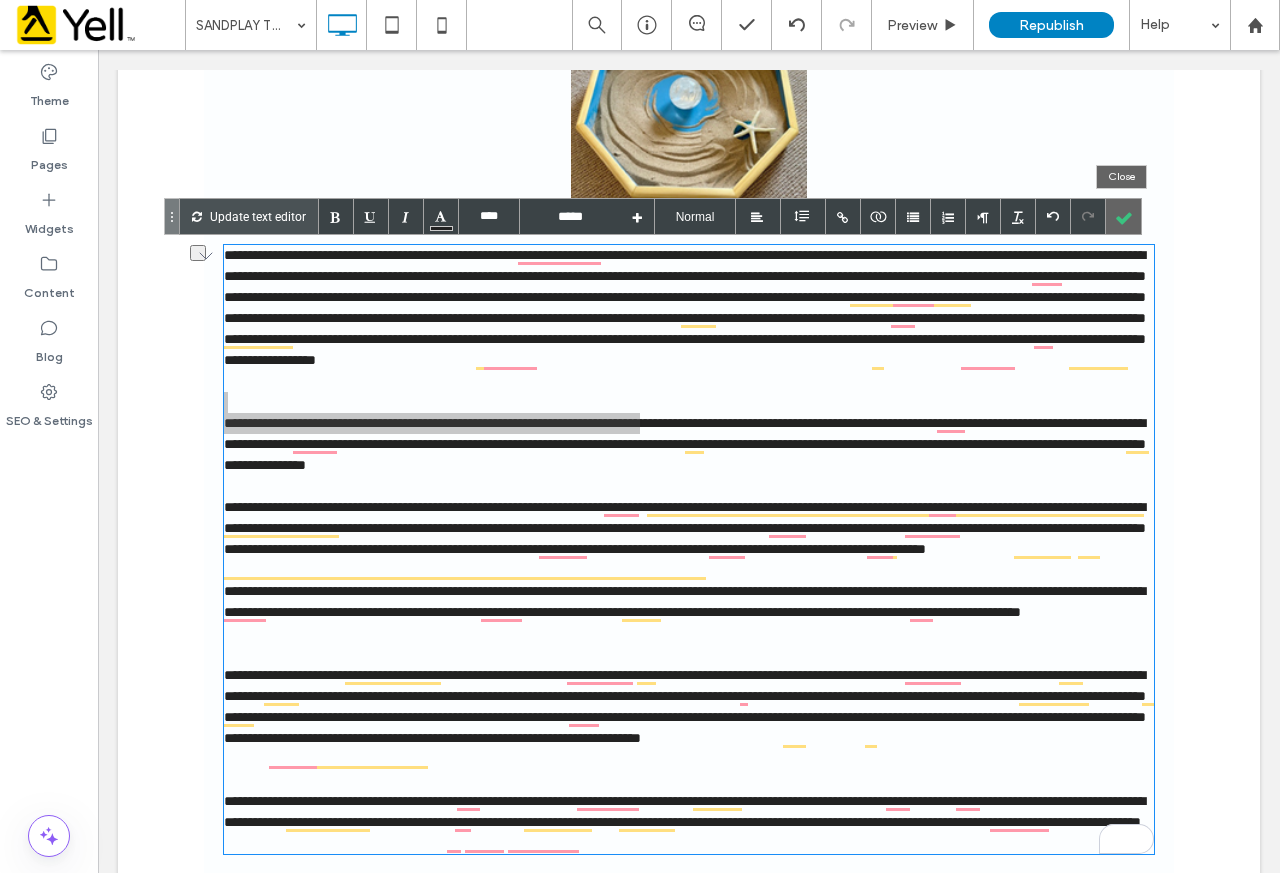 click at bounding box center [1123, 216] 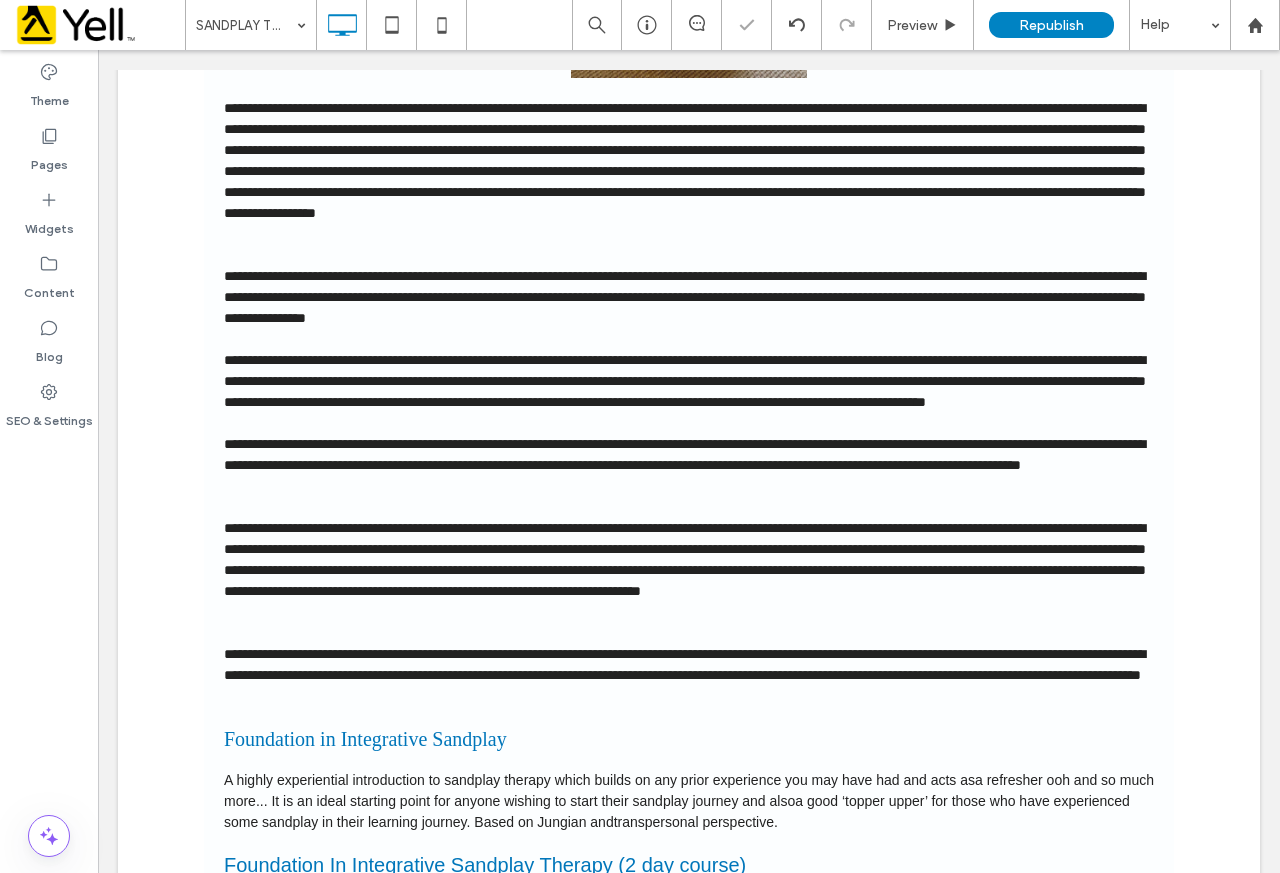 scroll, scrollTop: 666, scrollLeft: 0, axis: vertical 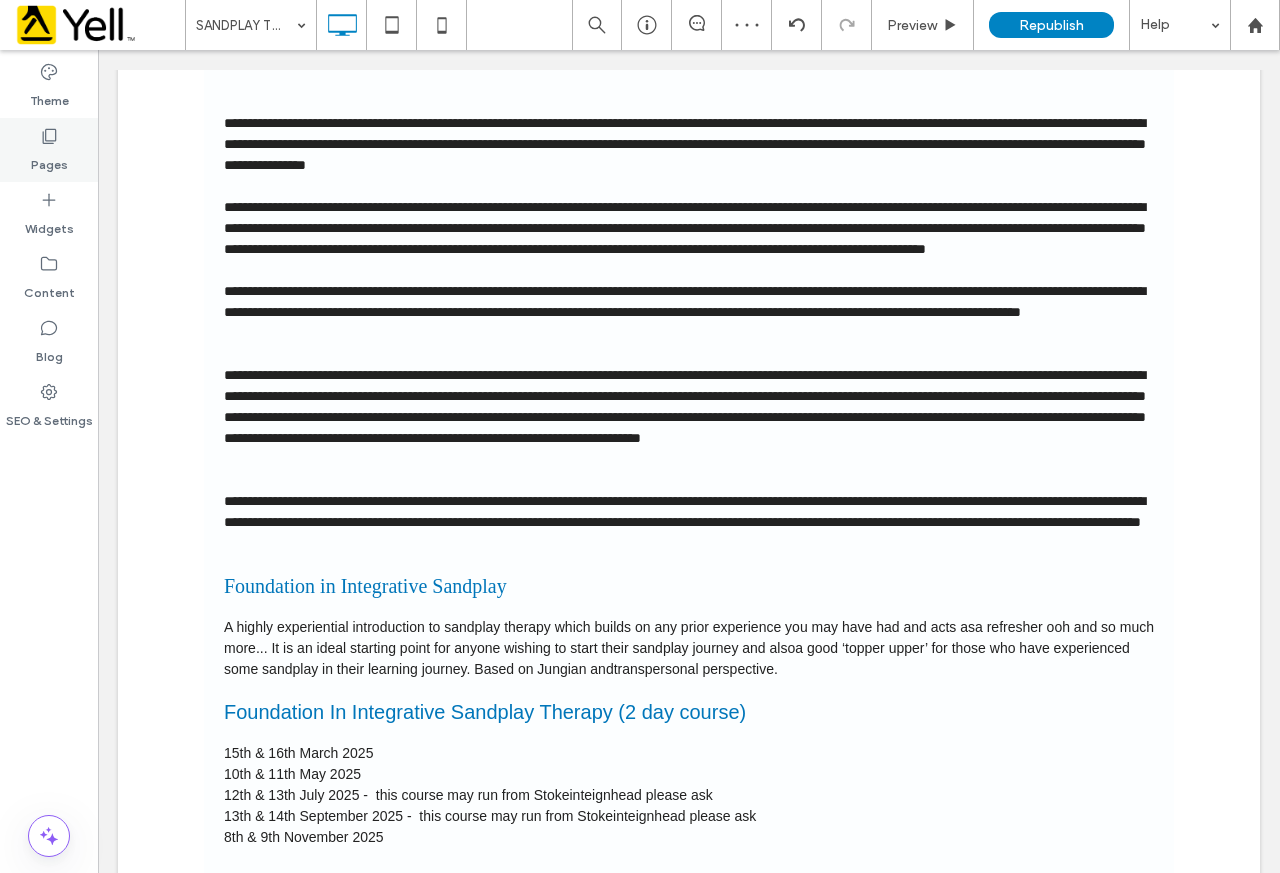 click on "Pages" at bounding box center (49, 150) 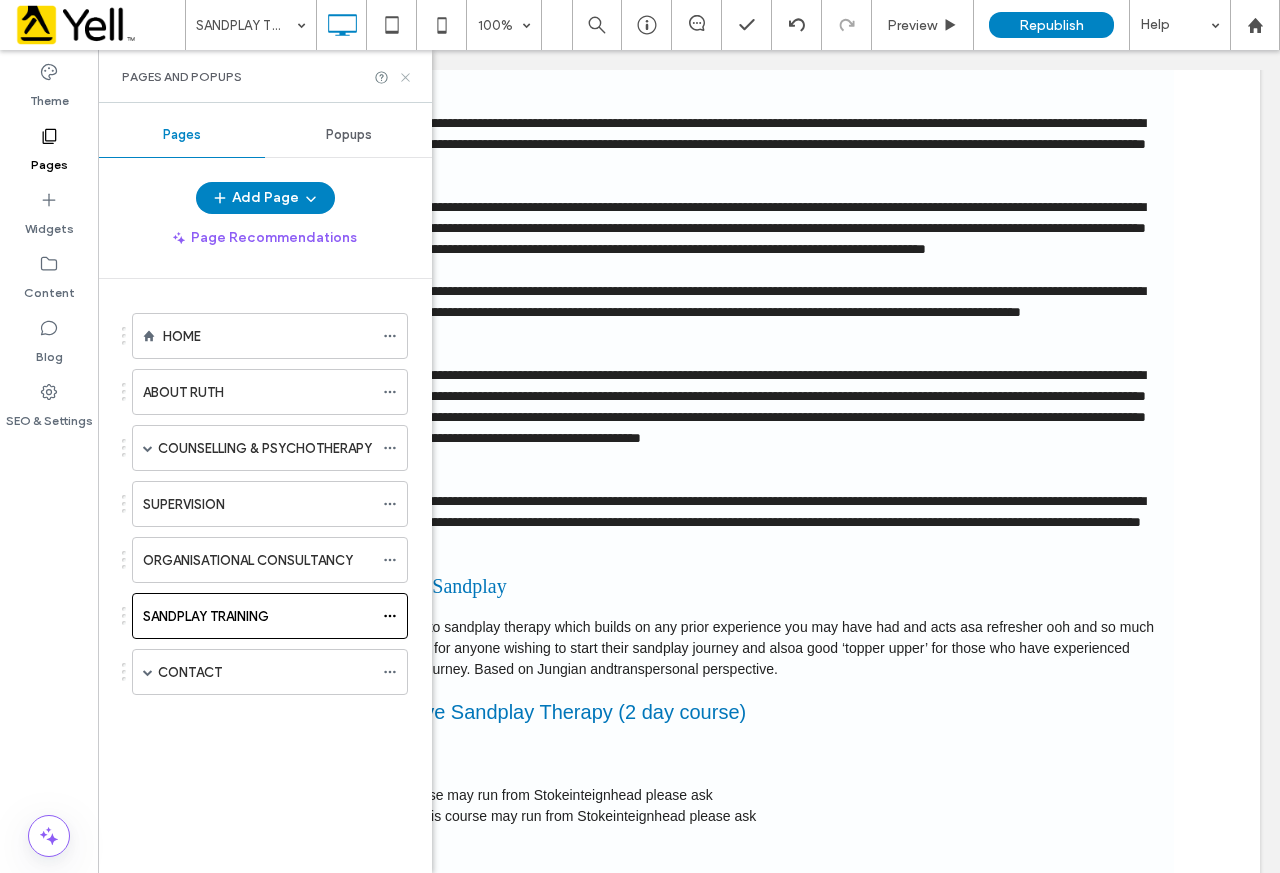 click 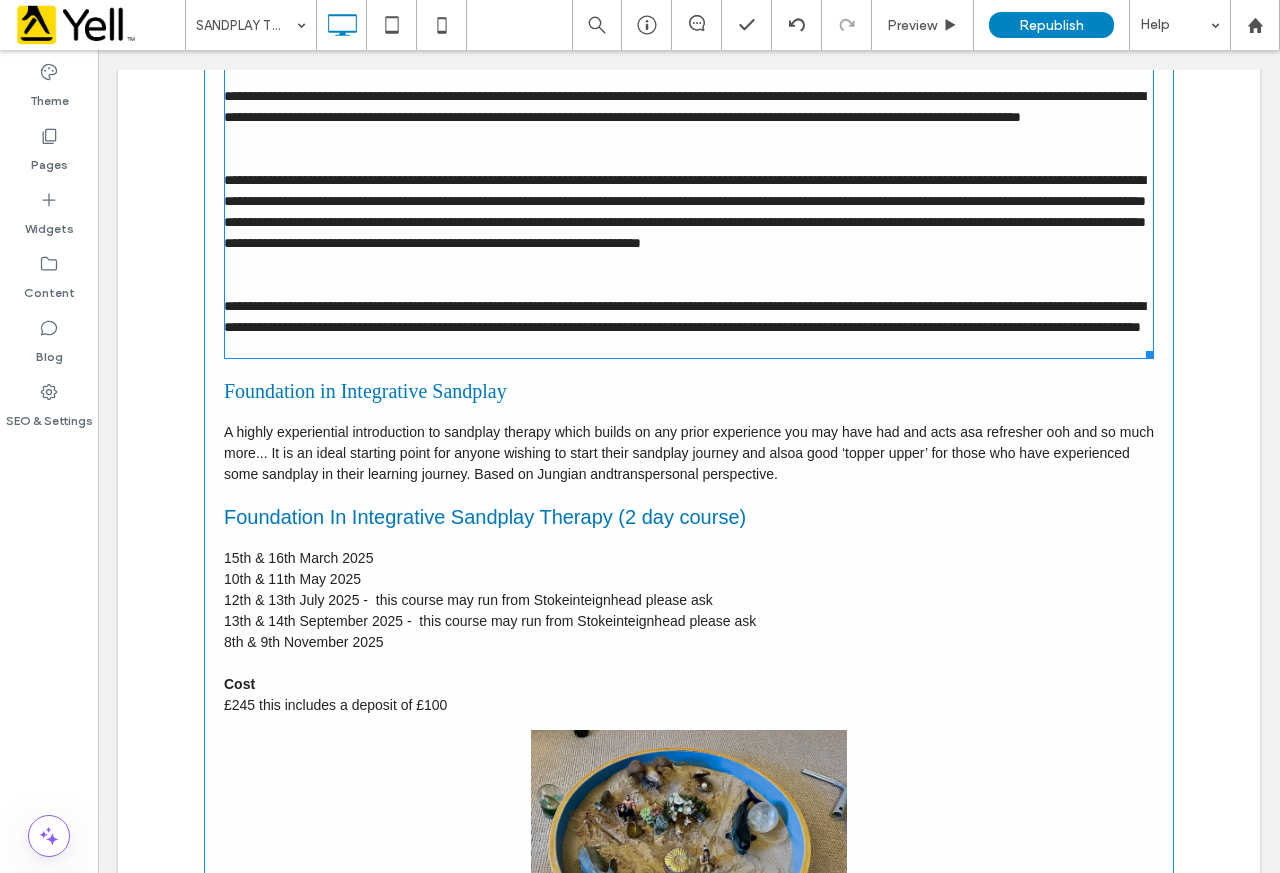 scroll, scrollTop: 866, scrollLeft: 0, axis: vertical 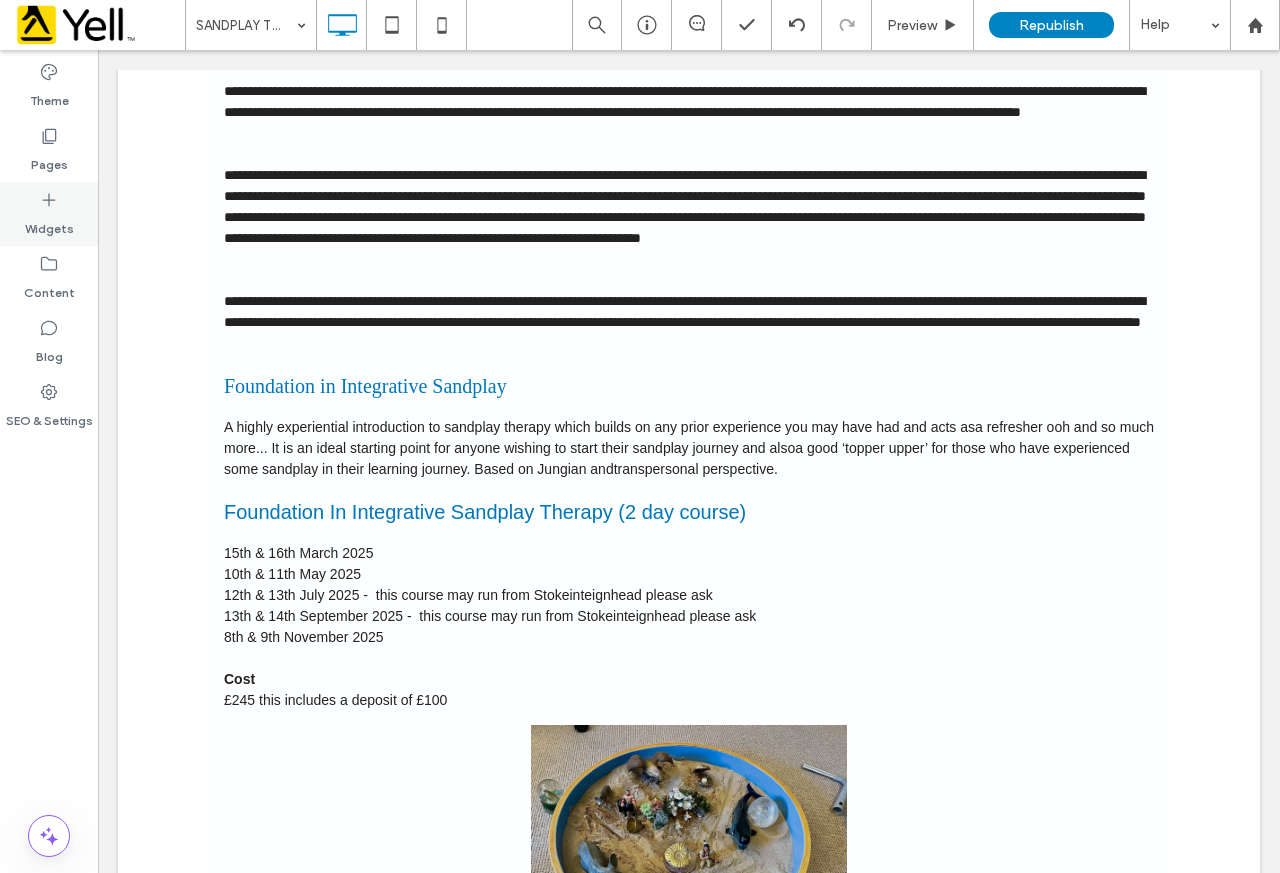 click on "Widgets" at bounding box center [49, 214] 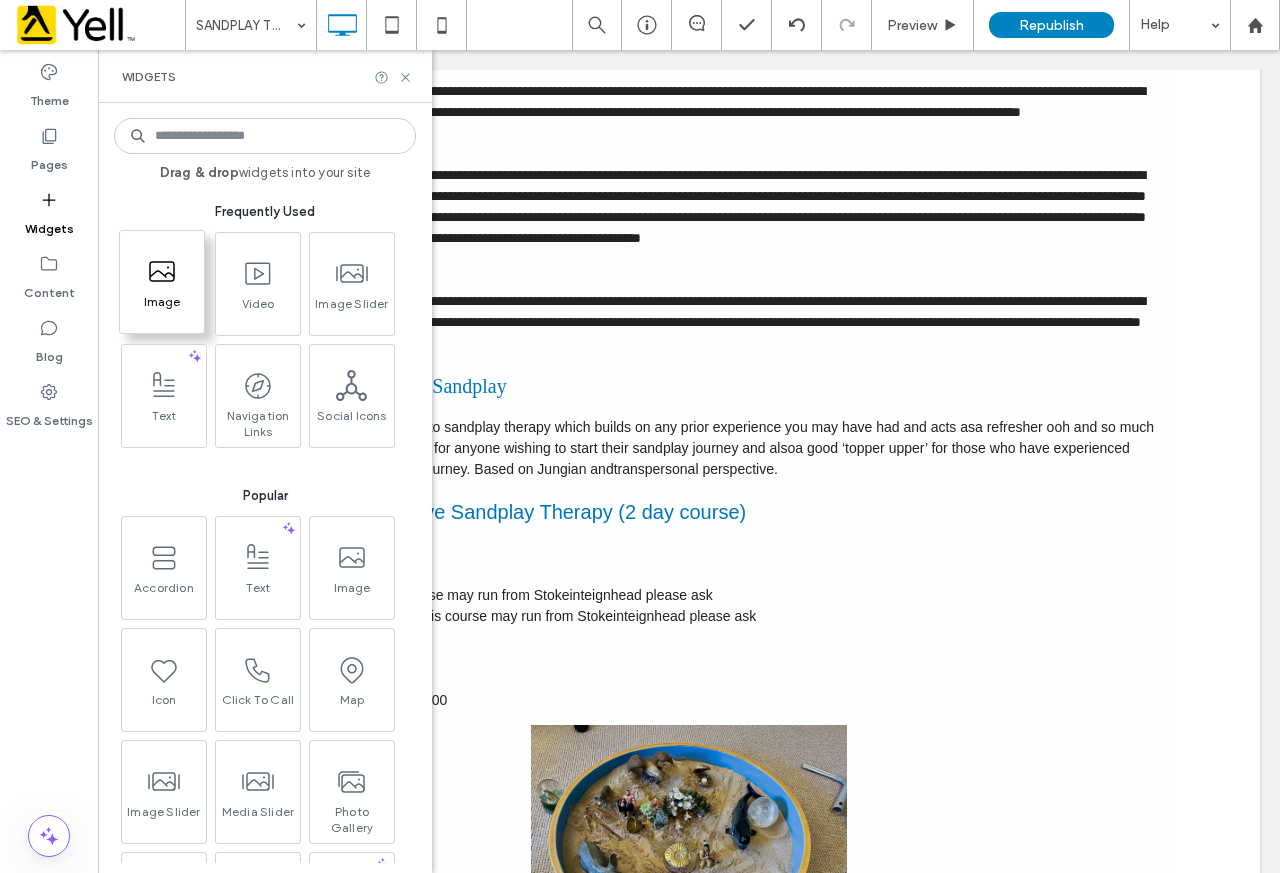click at bounding box center (162, 271) 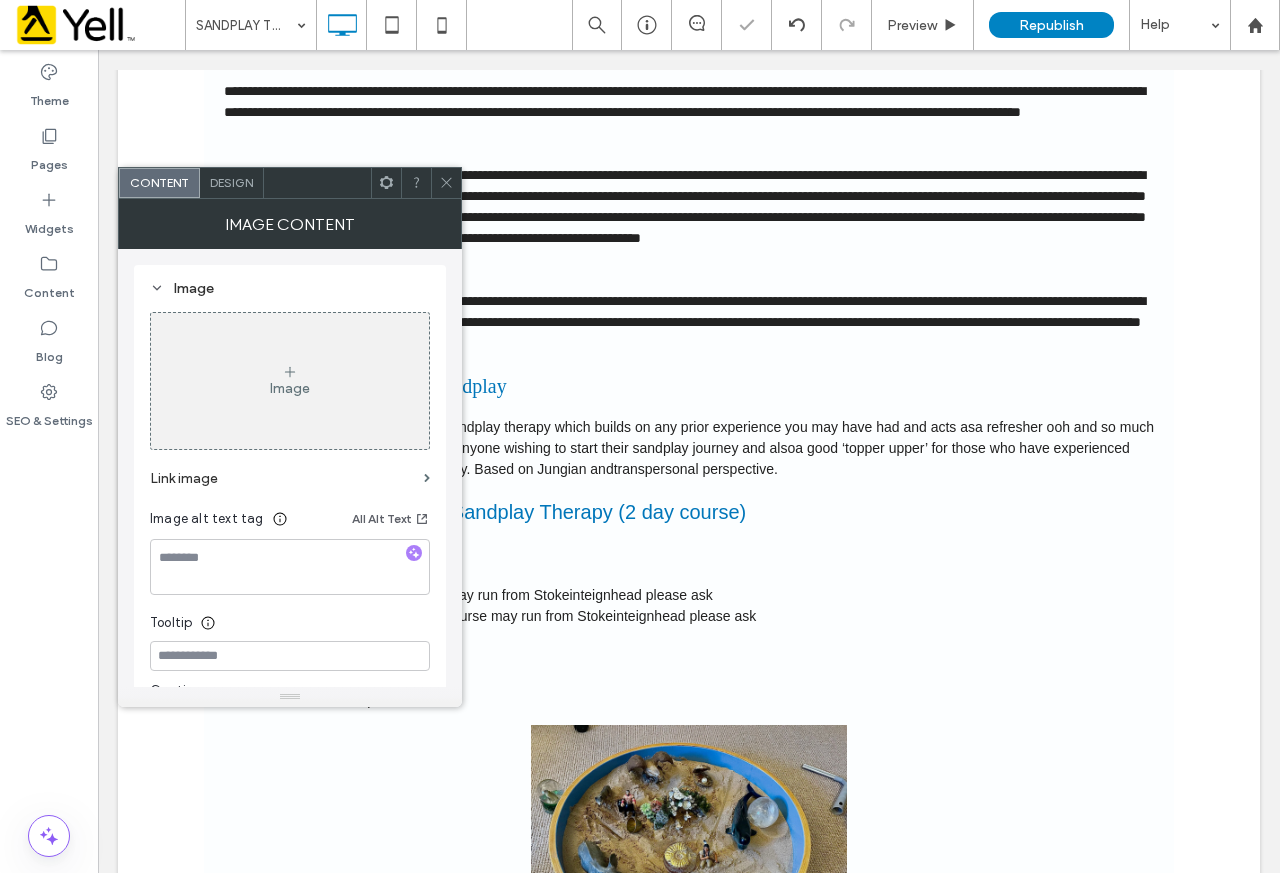scroll, scrollTop: 1038, scrollLeft: 0, axis: vertical 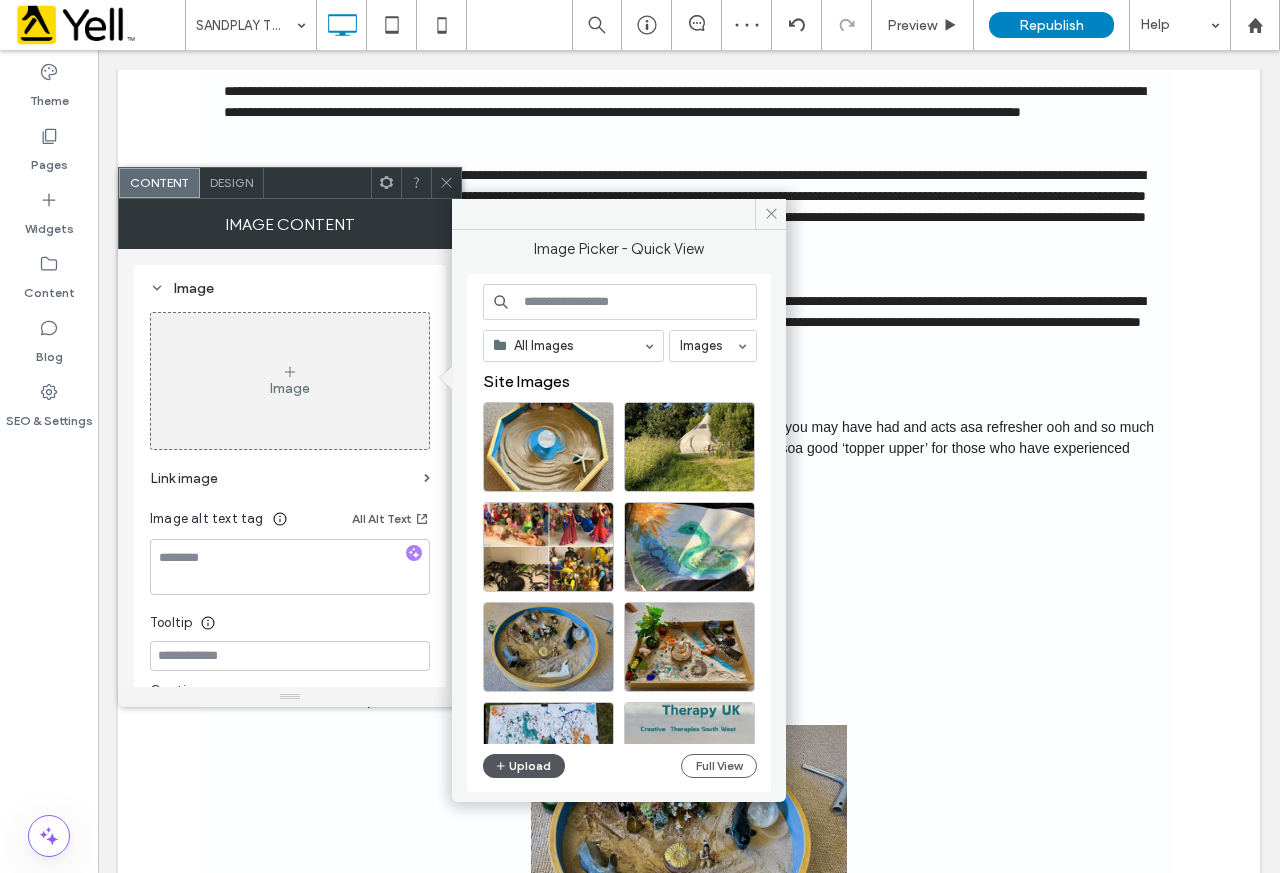 click on "Upload" at bounding box center (524, 766) 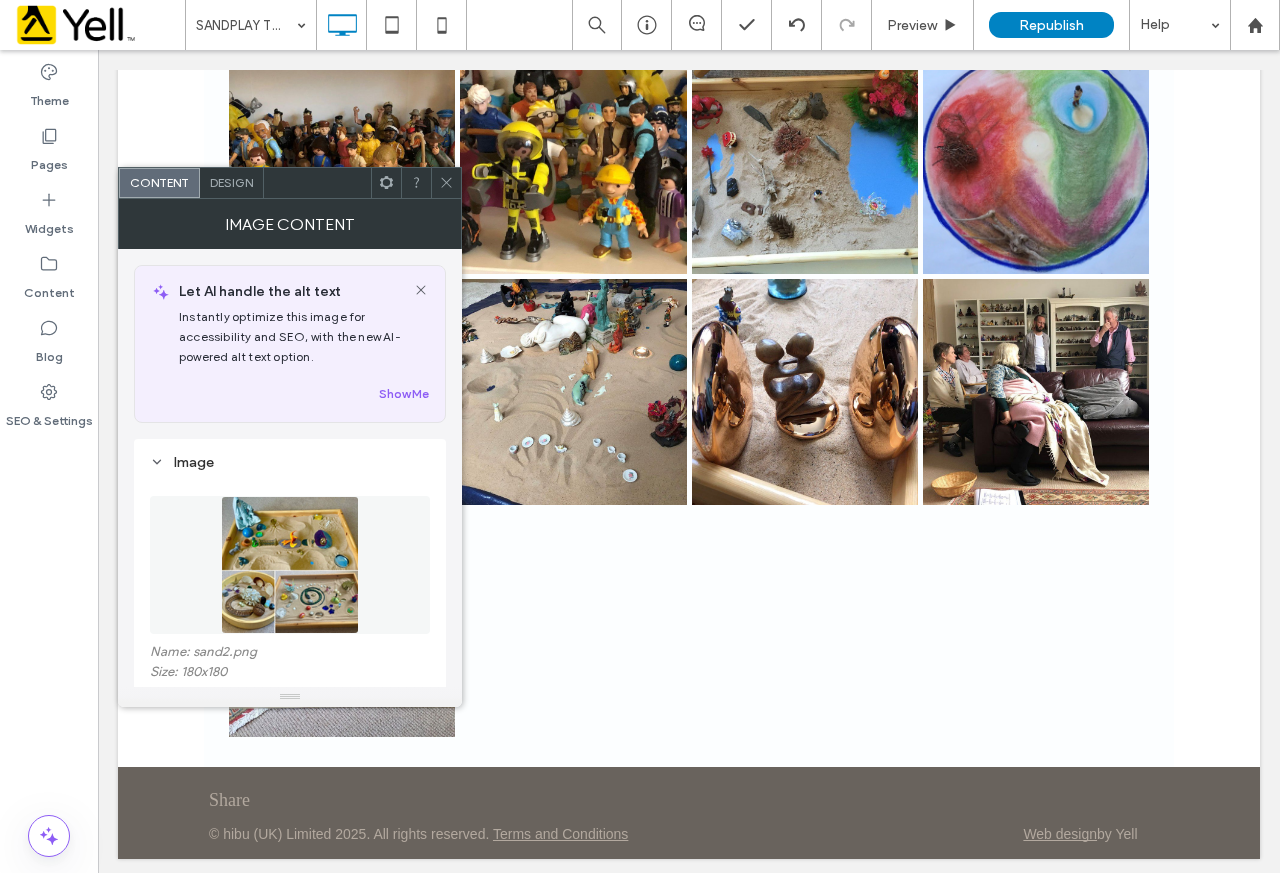 scroll, scrollTop: 7422, scrollLeft: 0, axis: vertical 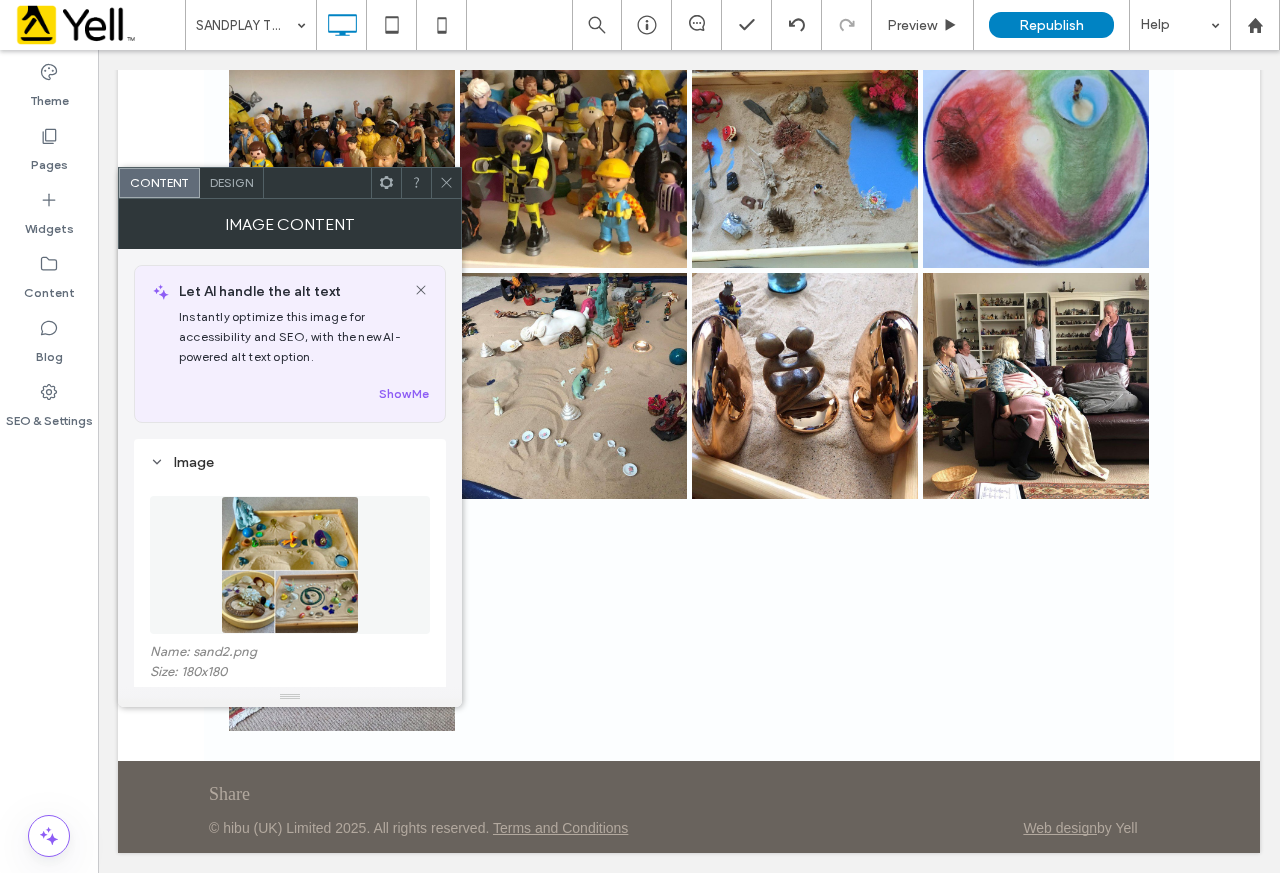 click at bounding box center [446, 183] 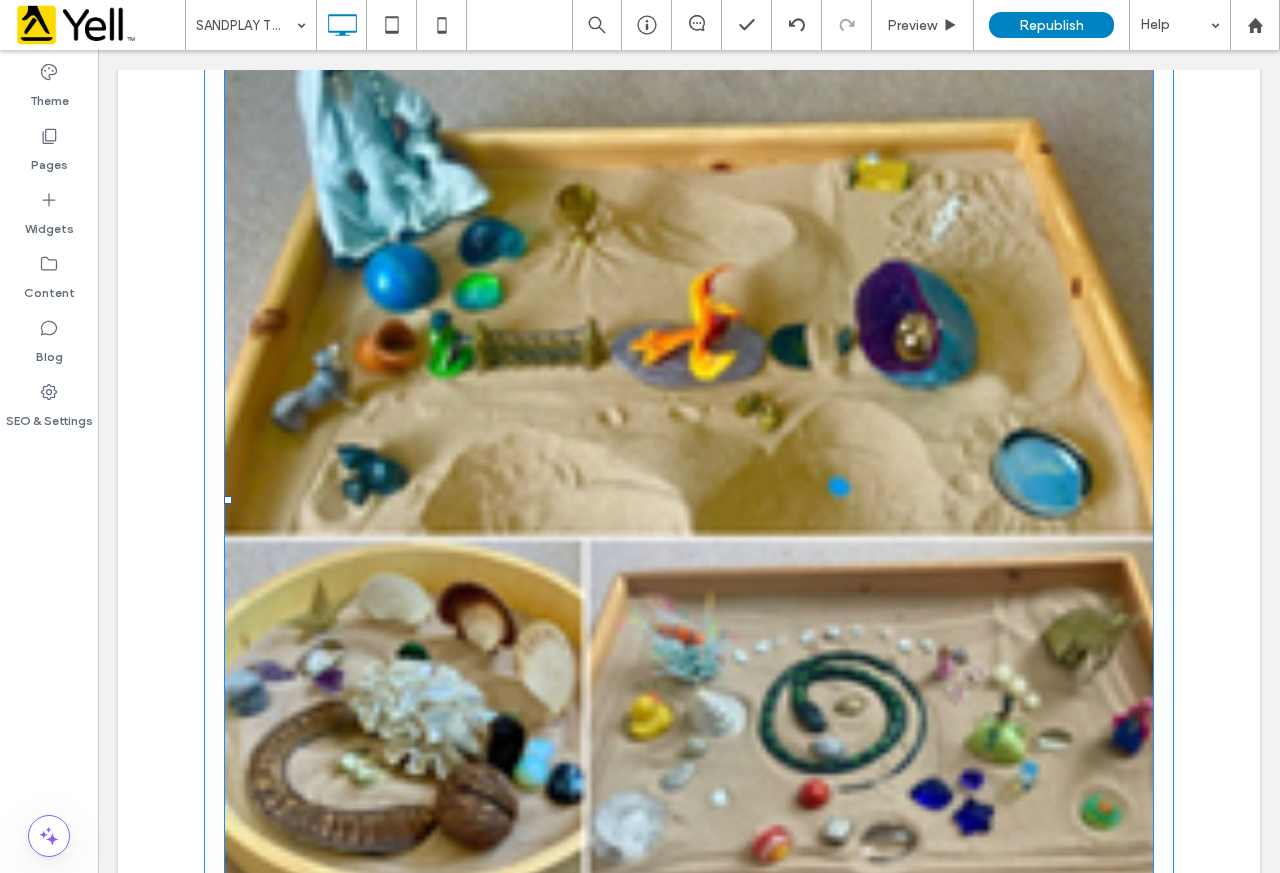 scroll, scrollTop: 500, scrollLeft: 0, axis: vertical 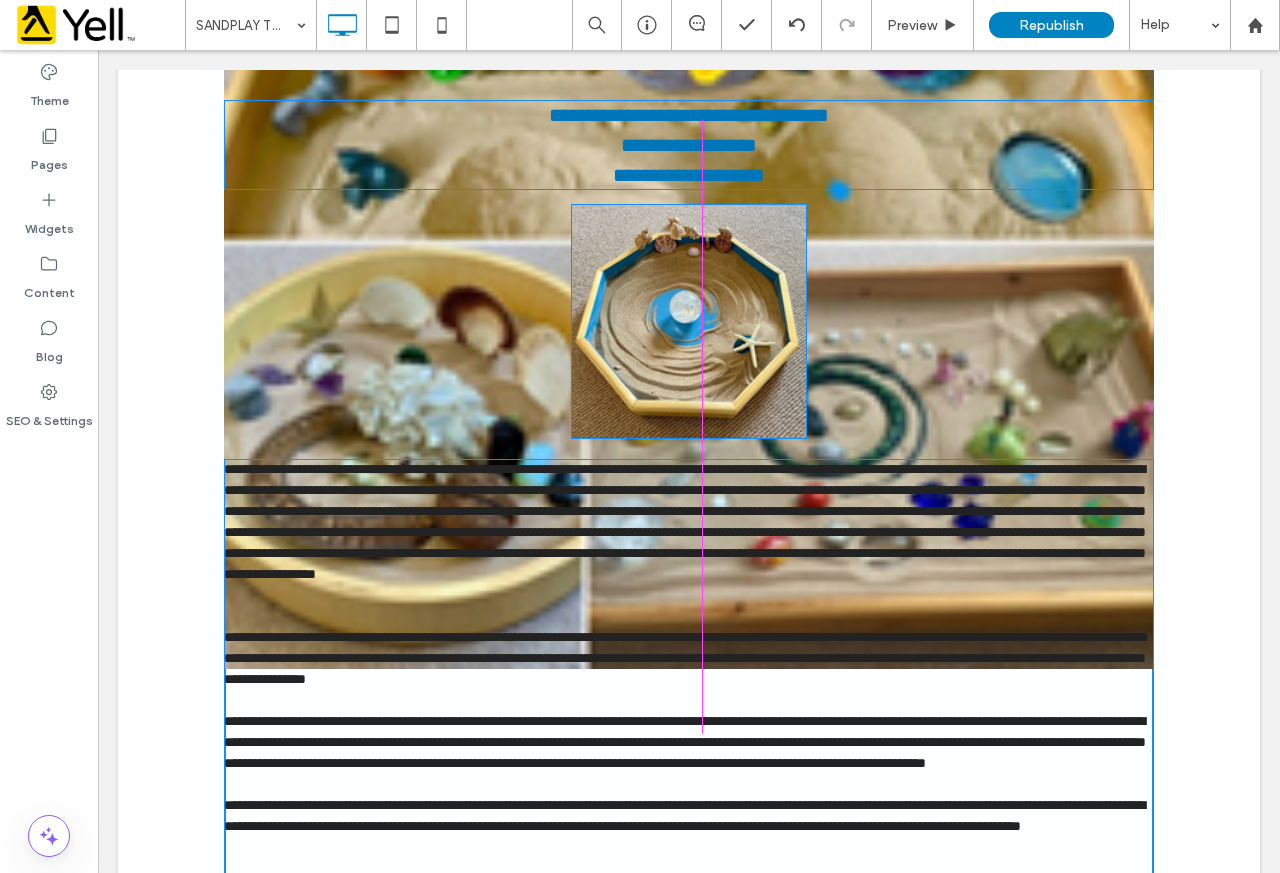 drag, startPoint x: 1140, startPoint y: 664, endPoint x: 936, endPoint y: 505, distance: 258.64453 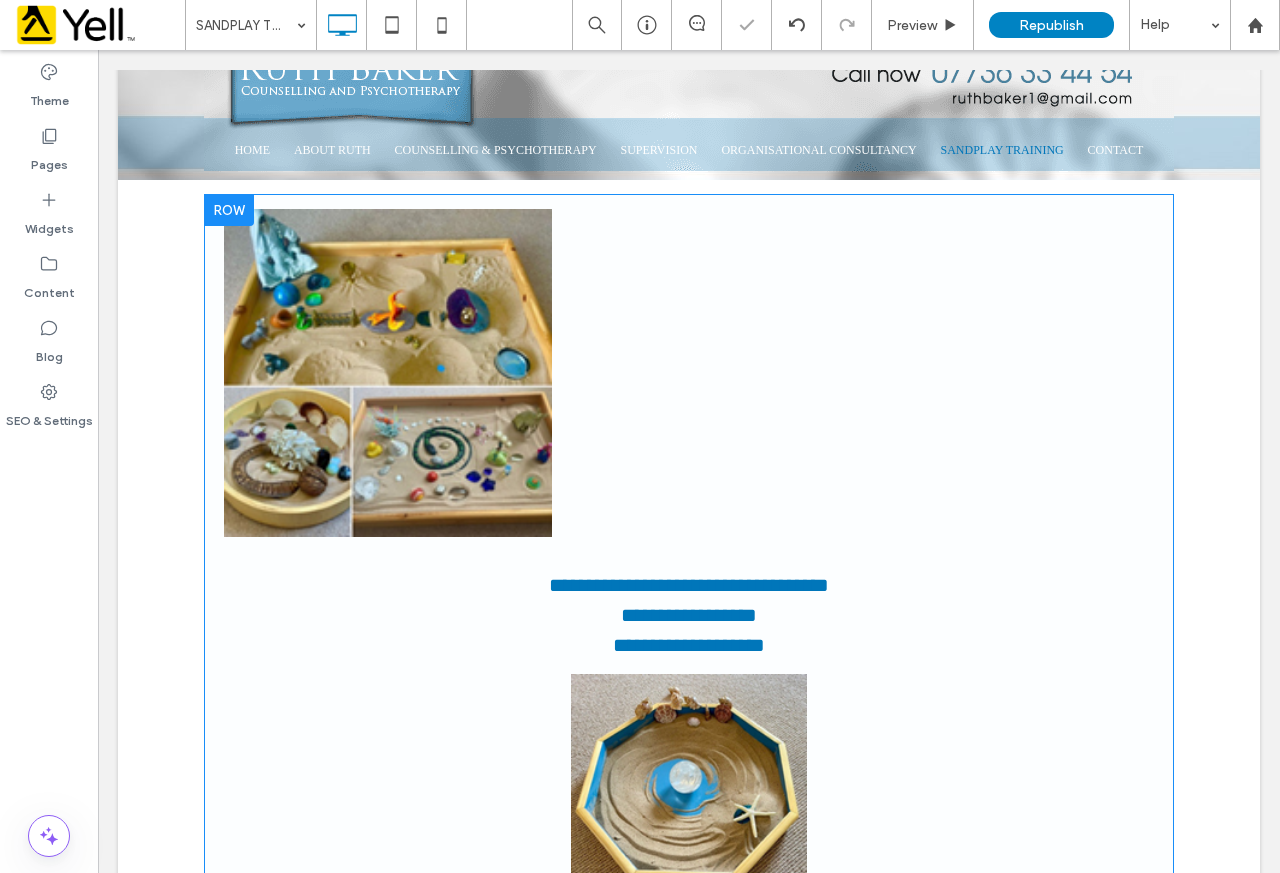 scroll, scrollTop: 0, scrollLeft: 0, axis: both 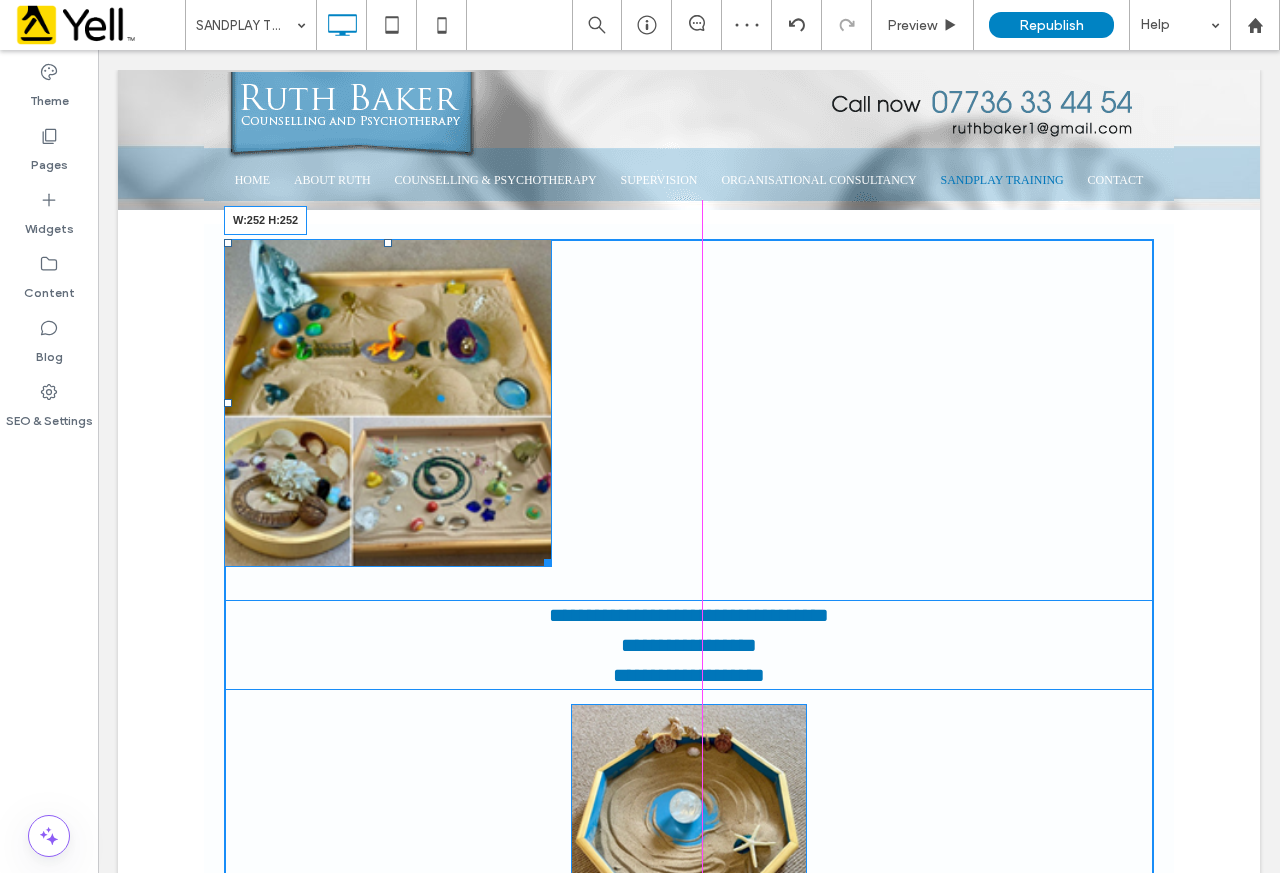 drag, startPoint x: 544, startPoint y: 561, endPoint x: 505, endPoint y: 525, distance: 53.075417 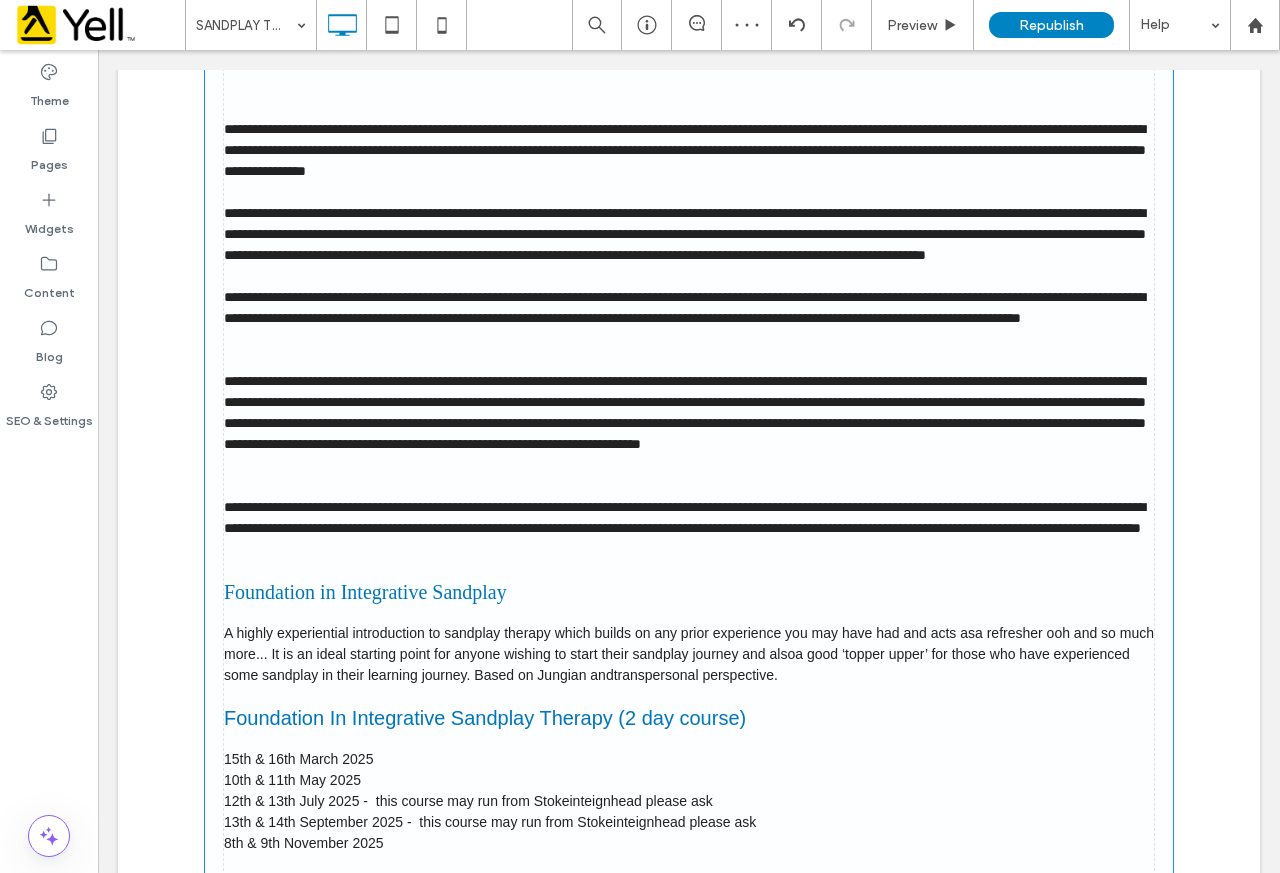 scroll, scrollTop: 760, scrollLeft: 0, axis: vertical 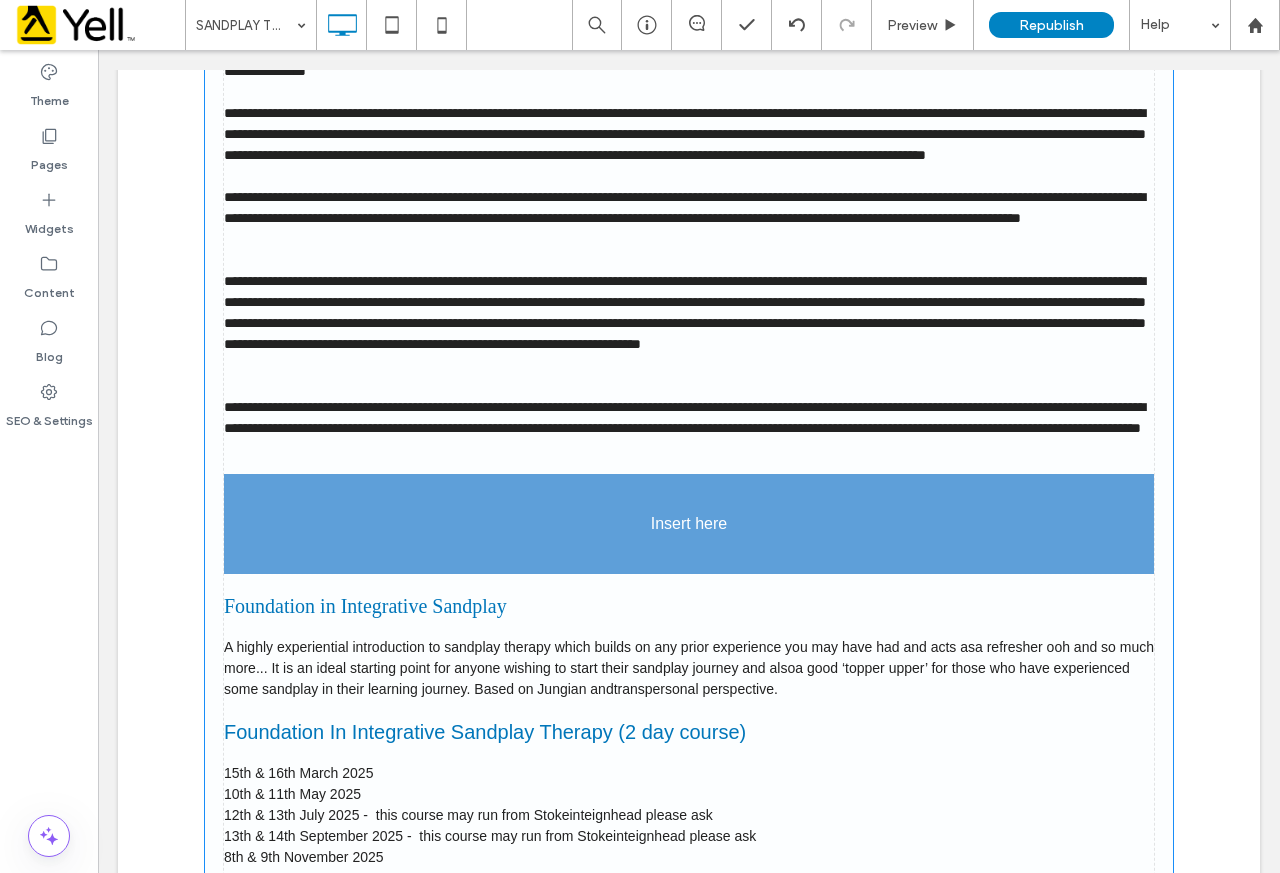 drag, startPoint x: 388, startPoint y: 386, endPoint x: 709, endPoint y: 477, distance: 333.6495 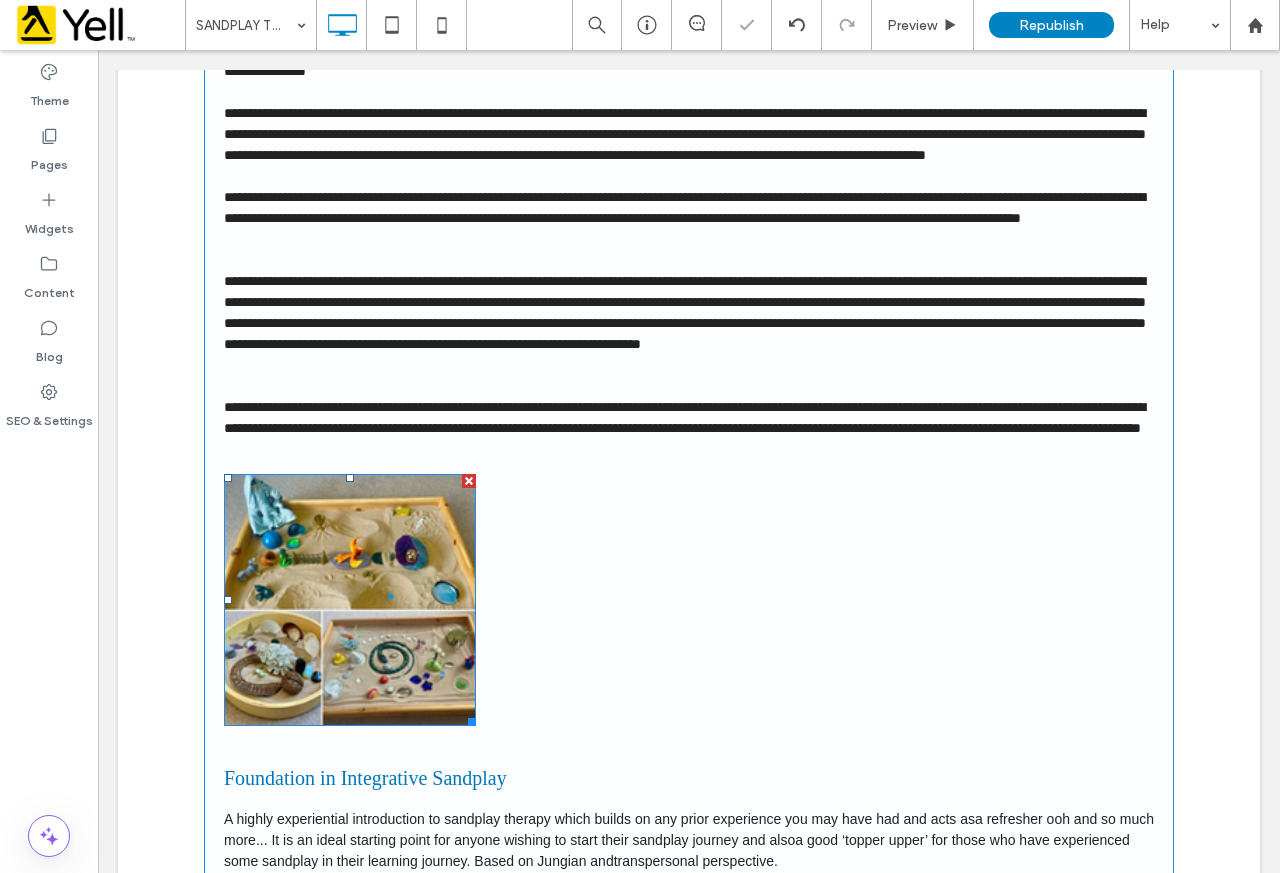 click at bounding box center [350, 600] 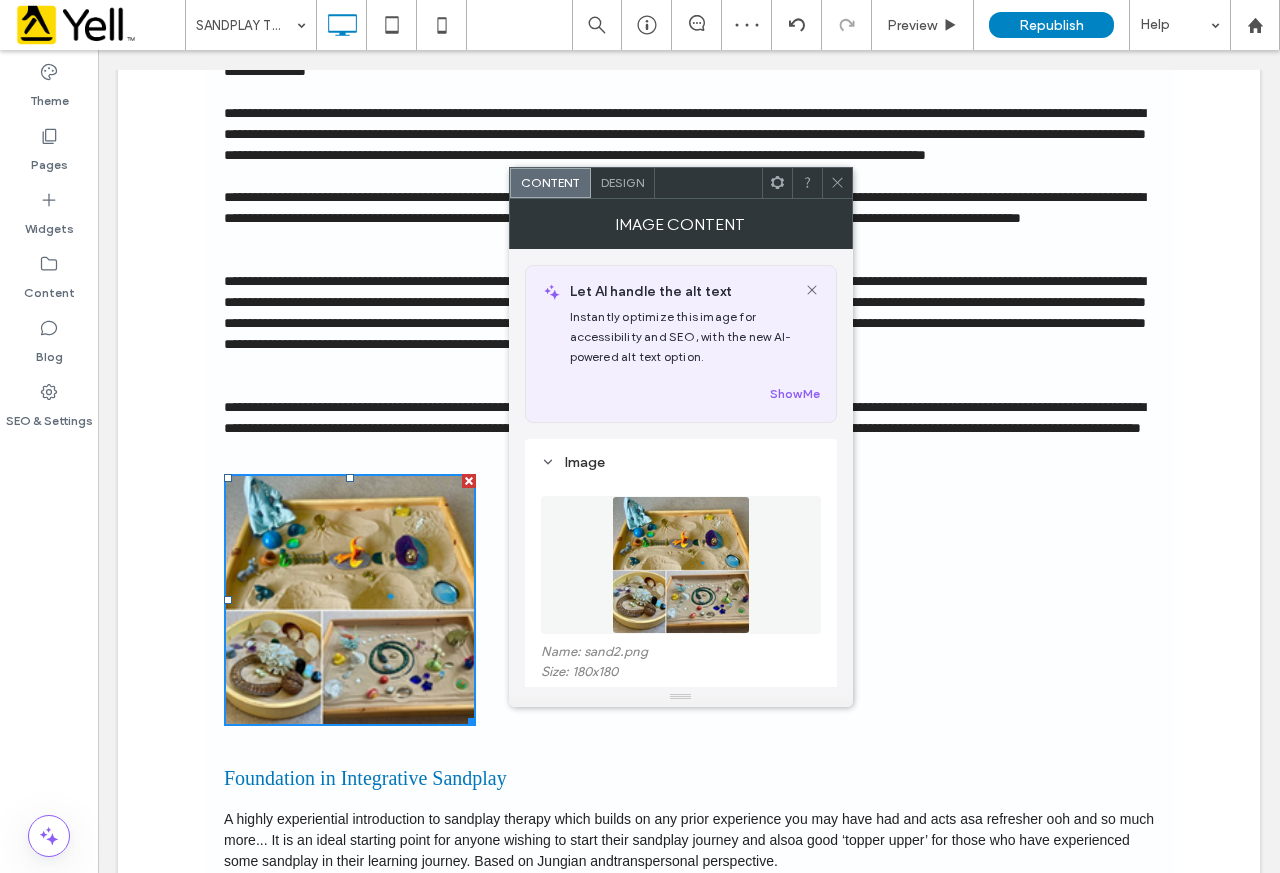 click 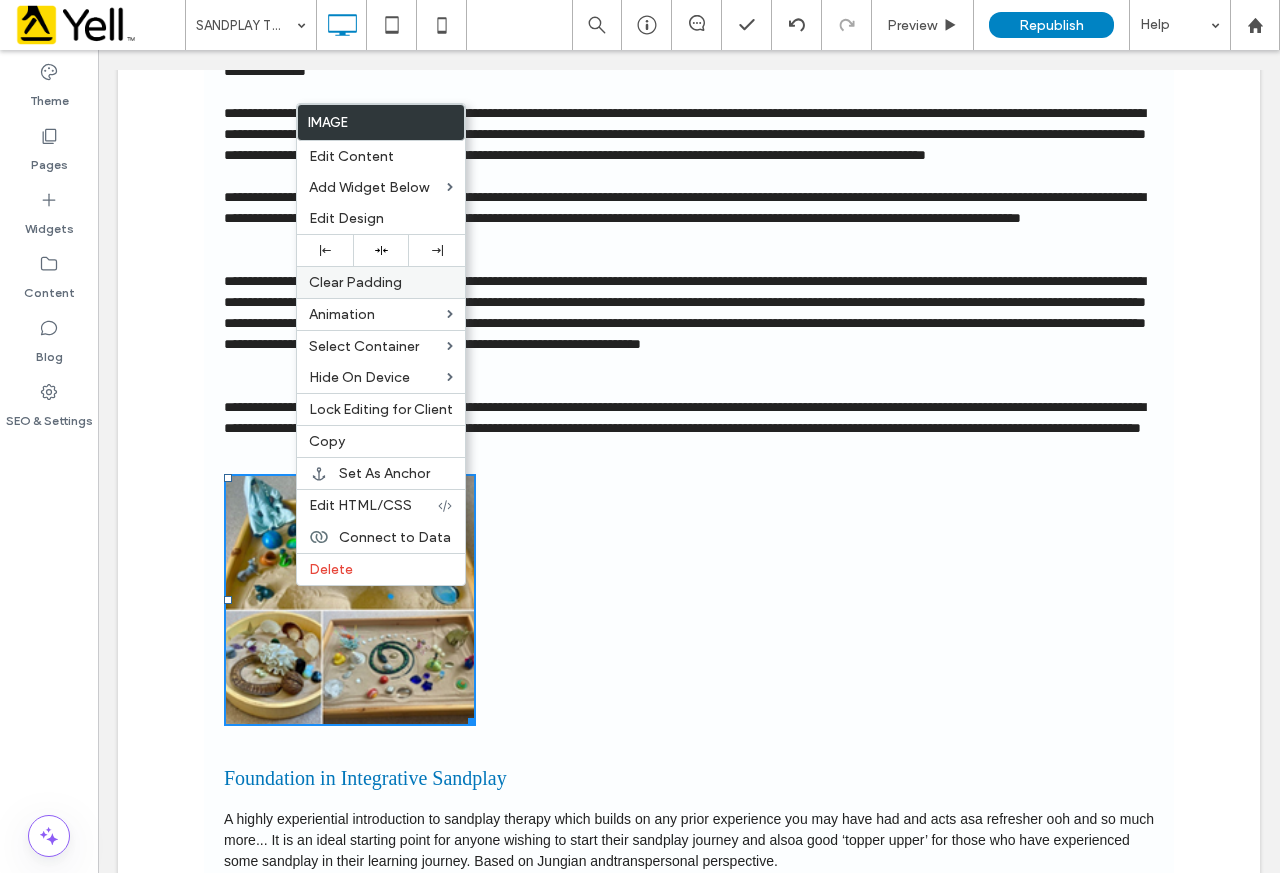 drag, startPoint x: 379, startPoint y: 246, endPoint x: 404, endPoint y: 272, distance: 36.069378 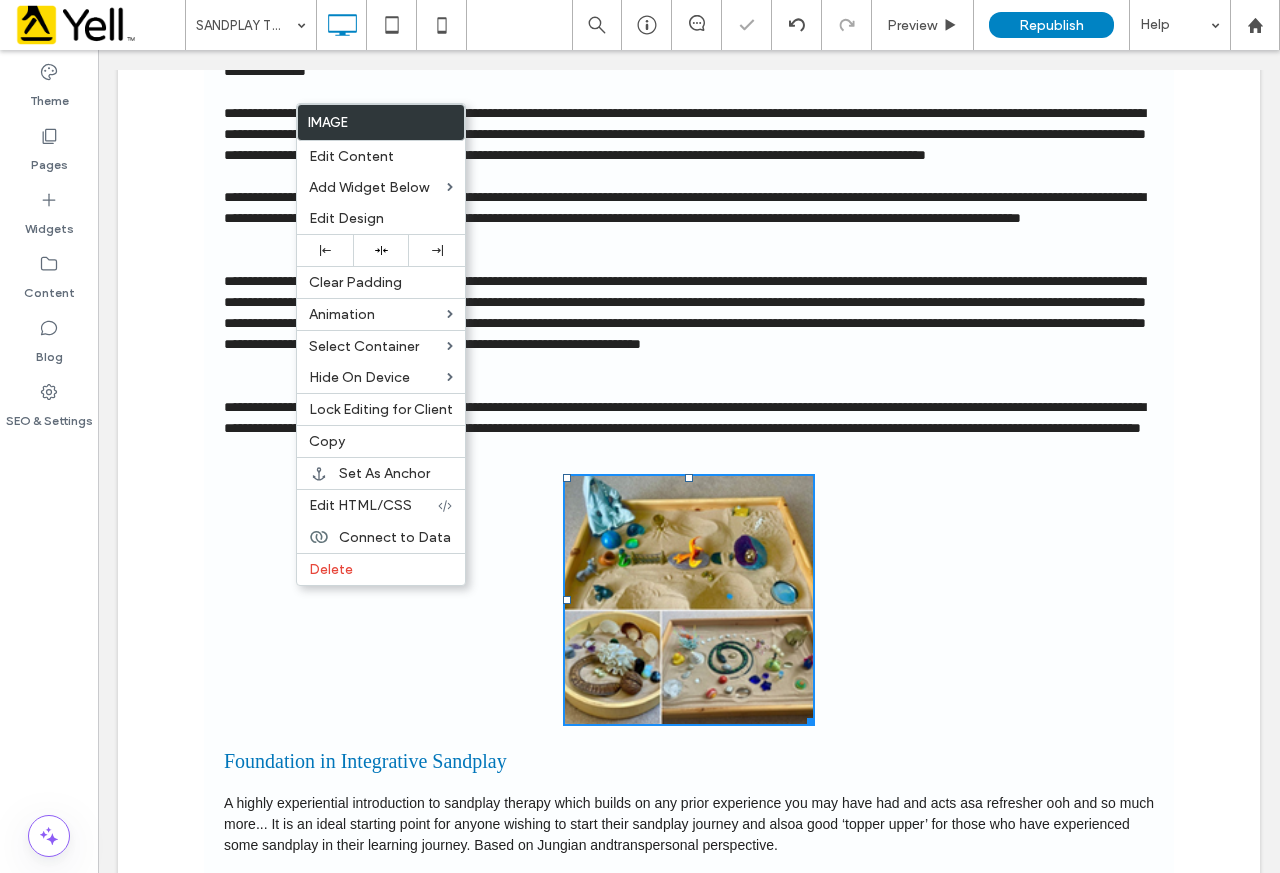 drag, startPoint x: 1025, startPoint y: 654, endPoint x: 966, endPoint y: 676, distance: 62.968246 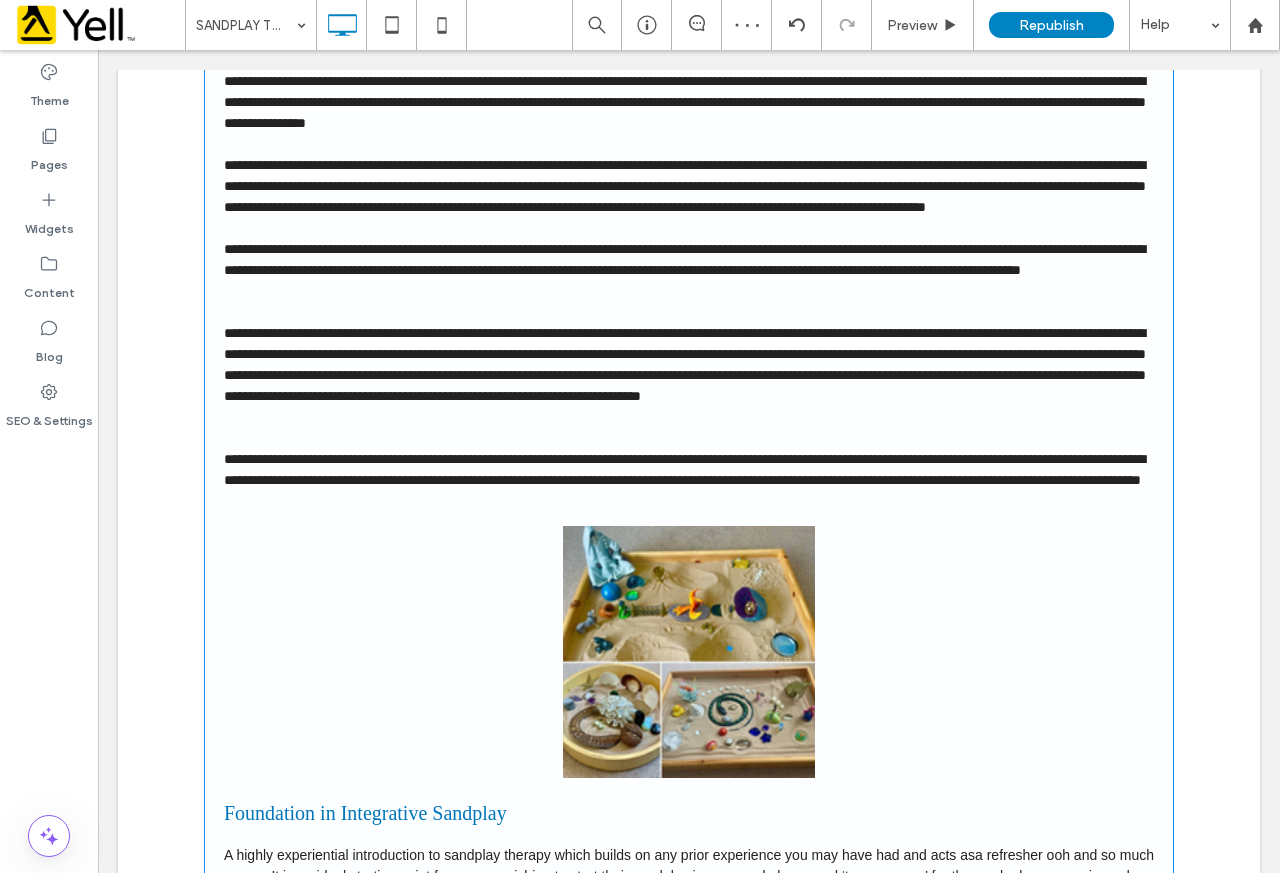 scroll, scrollTop: 700, scrollLeft: 0, axis: vertical 